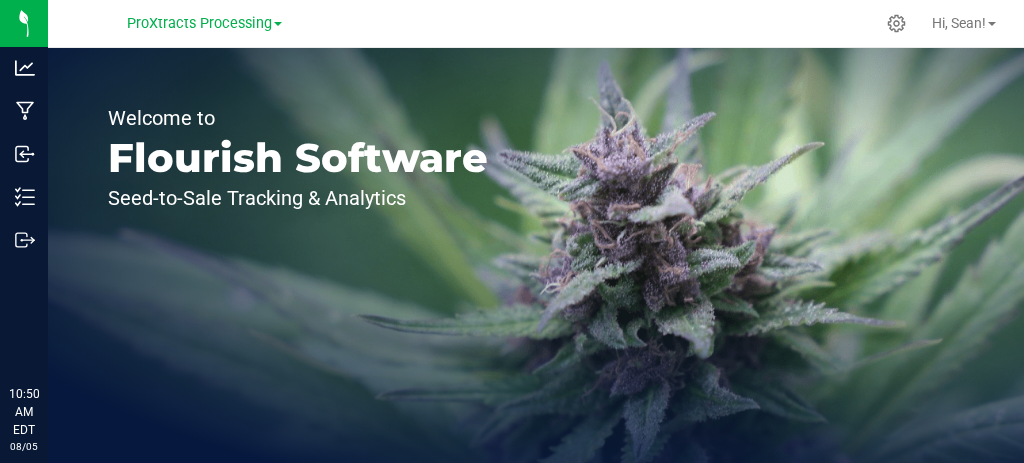 scroll, scrollTop: 0, scrollLeft: 0, axis: both 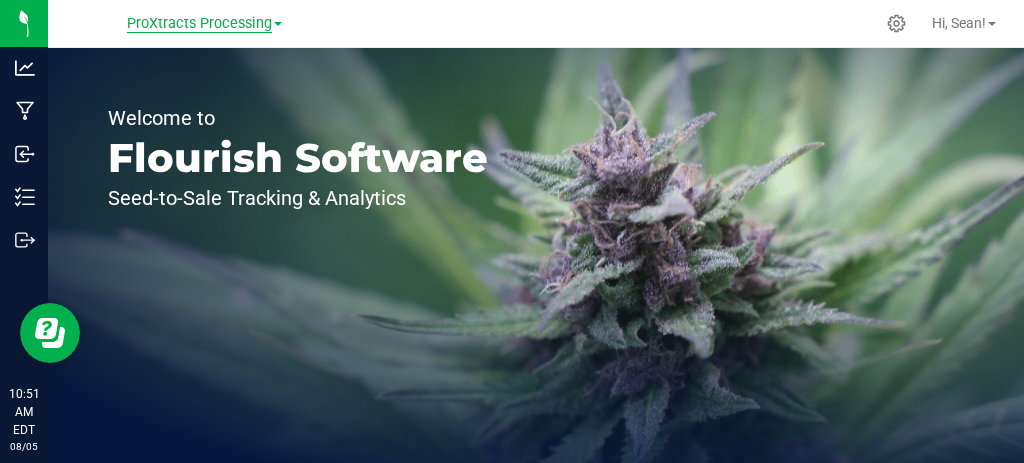 click on "ProXtracts Processing" at bounding box center [199, 24] 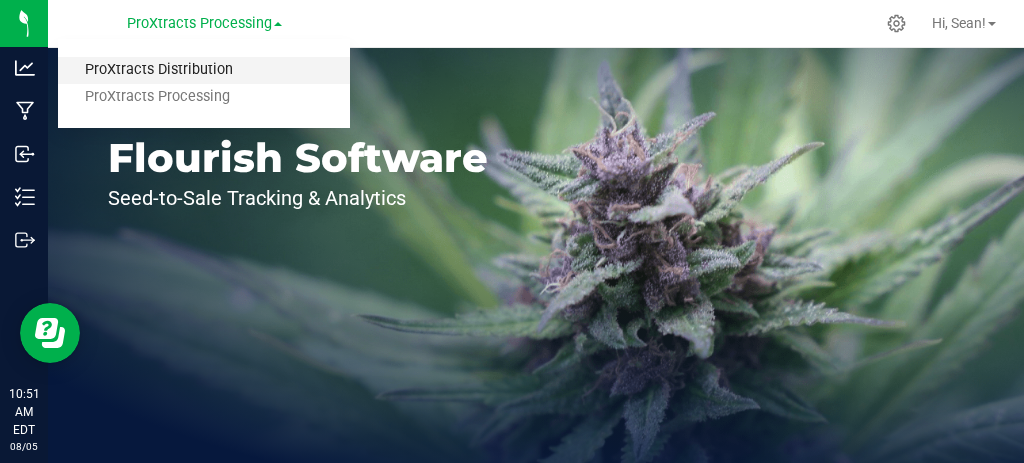 click on "ProXtracts Distribution" at bounding box center [204, 70] 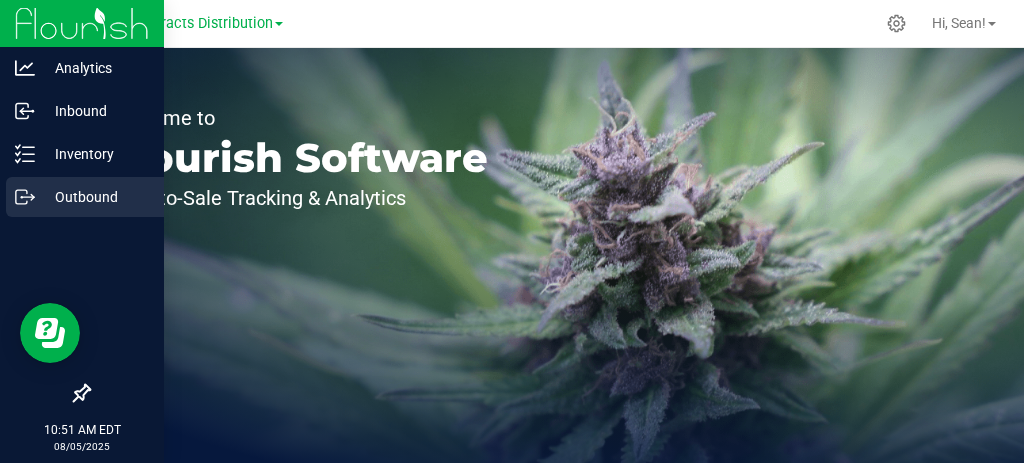 click on "Outbound" at bounding box center [95, 197] 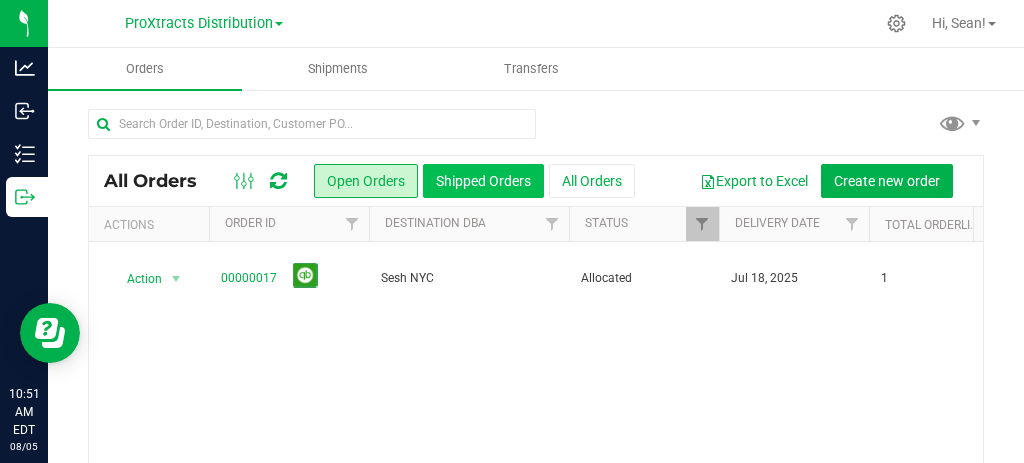 click on "Shipped Orders" at bounding box center [483, 181] 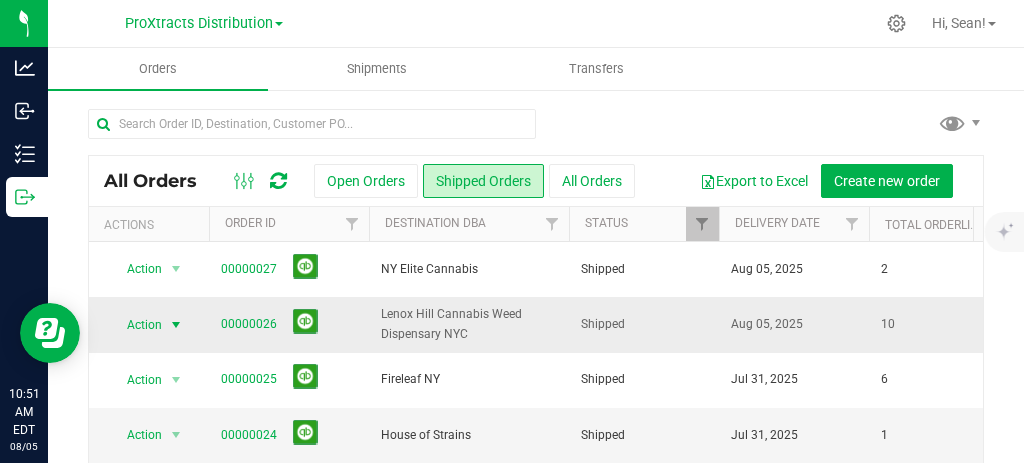 click at bounding box center [176, 325] 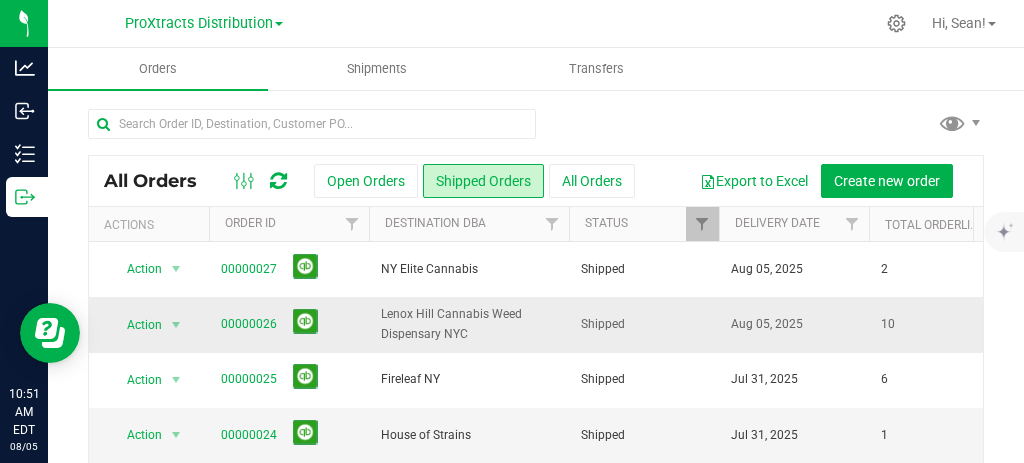 click on "Lenox Hill Cannabis Weed Dispensary NYC" at bounding box center (469, 324) 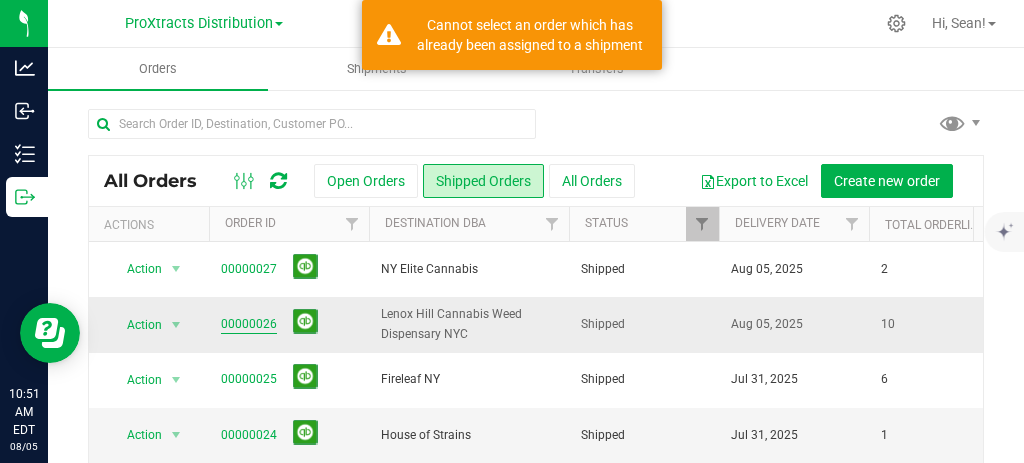 click on "00000026" at bounding box center (249, 324) 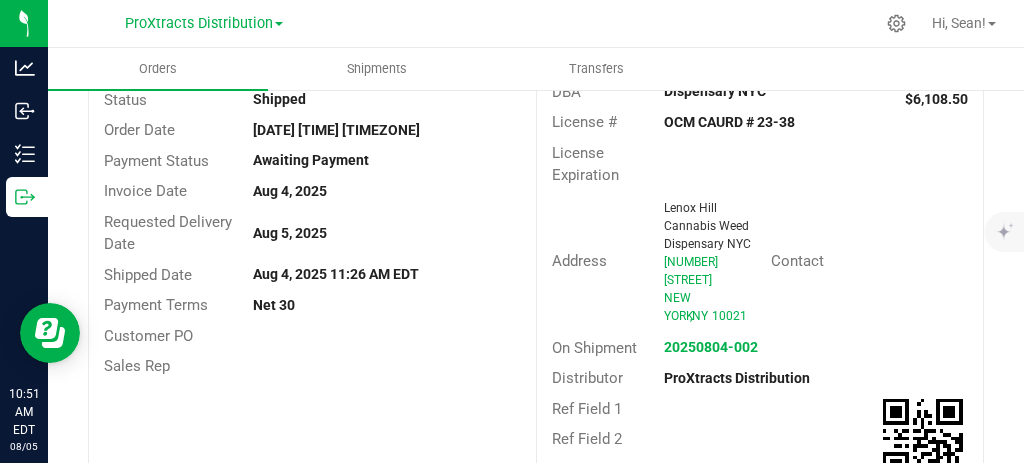 scroll, scrollTop: 0, scrollLeft: 0, axis: both 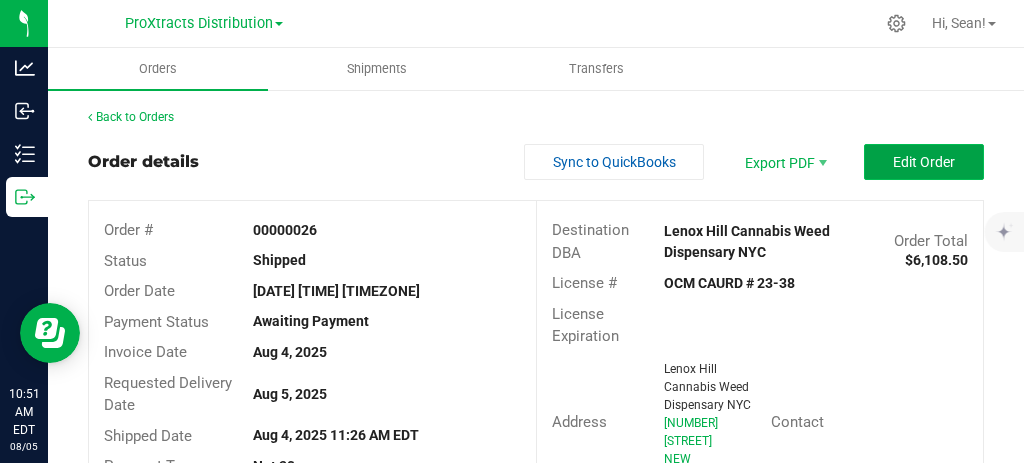 click on "Edit Order" at bounding box center (924, 162) 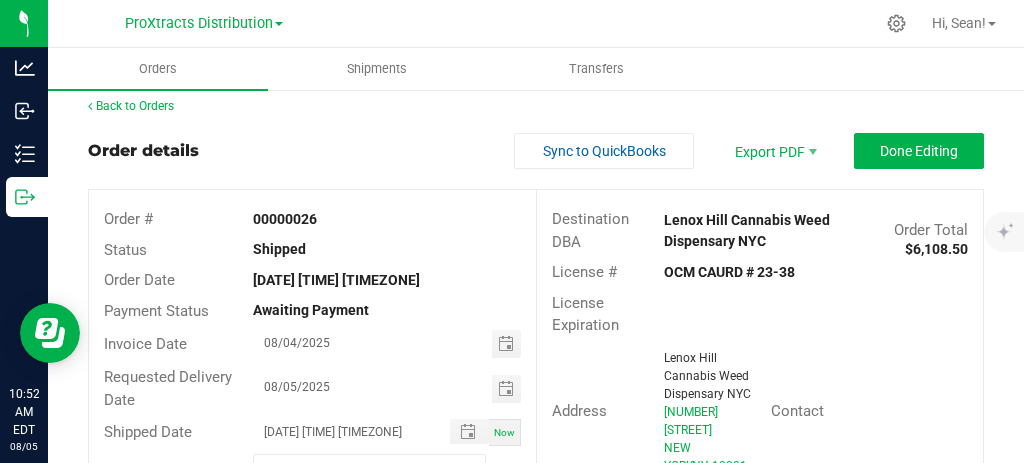 scroll, scrollTop: 0, scrollLeft: 0, axis: both 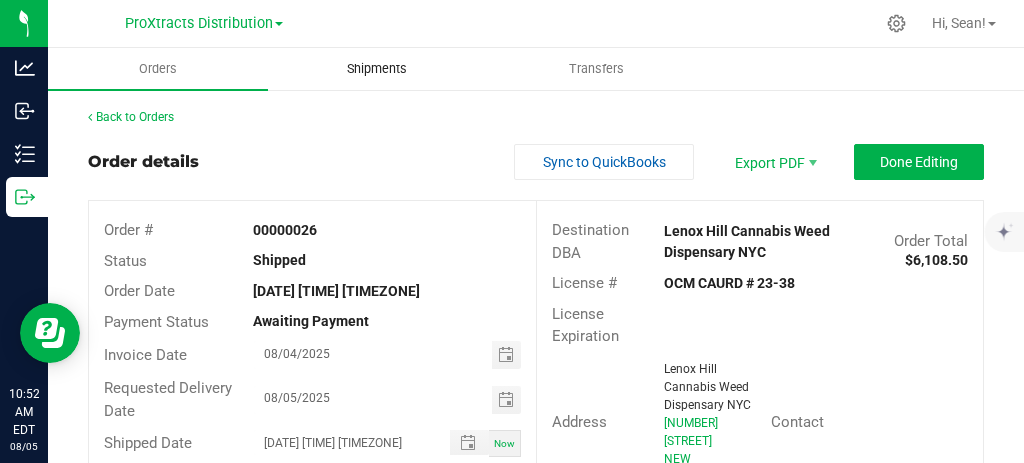 click on "Shipments" at bounding box center (377, 69) 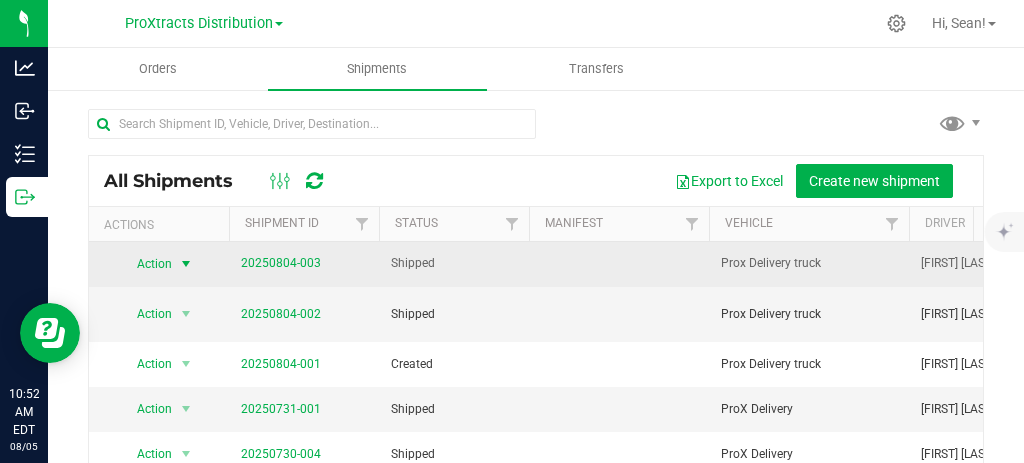 click at bounding box center (186, 264) 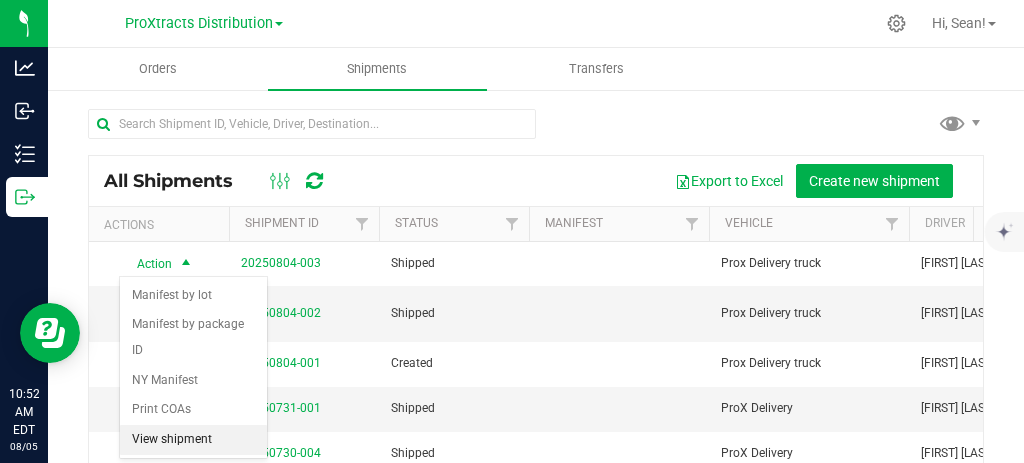 click on "View shipment" at bounding box center (193, 440) 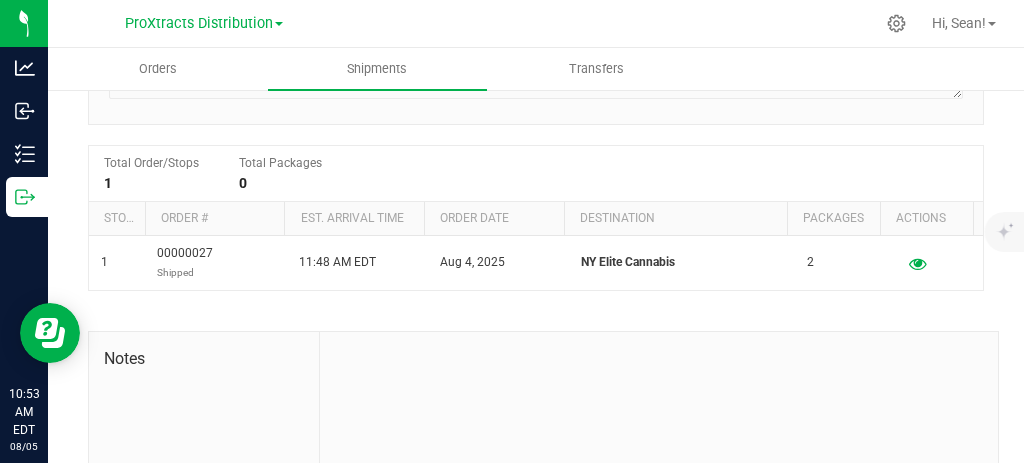 scroll, scrollTop: 0, scrollLeft: 0, axis: both 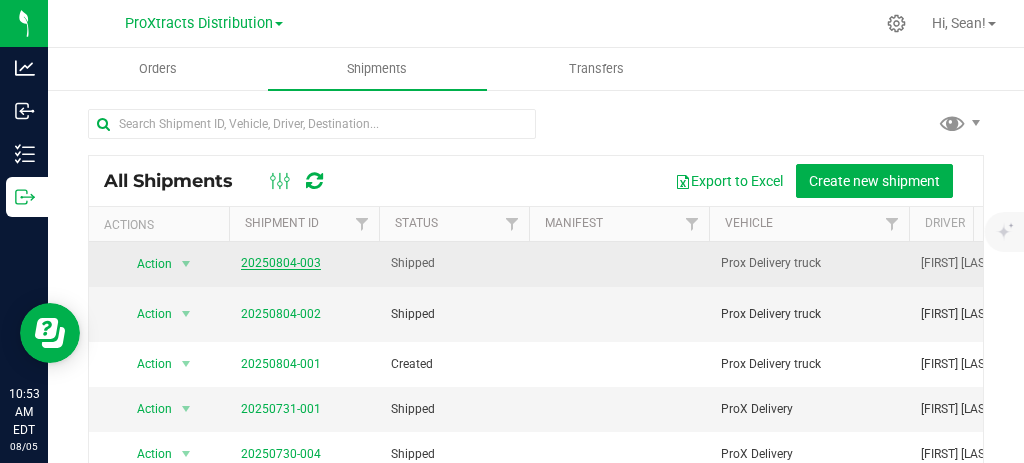 click on "20250804-003" at bounding box center [281, 263] 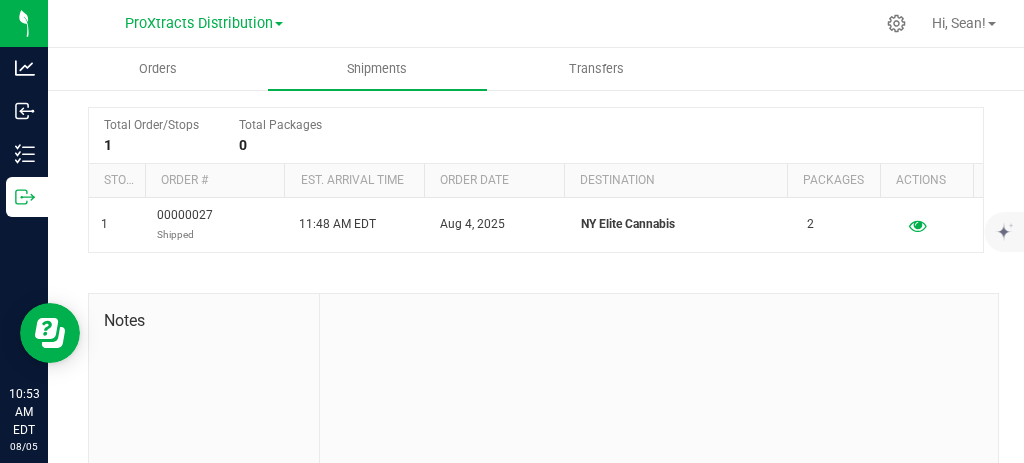 scroll, scrollTop: 0, scrollLeft: 0, axis: both 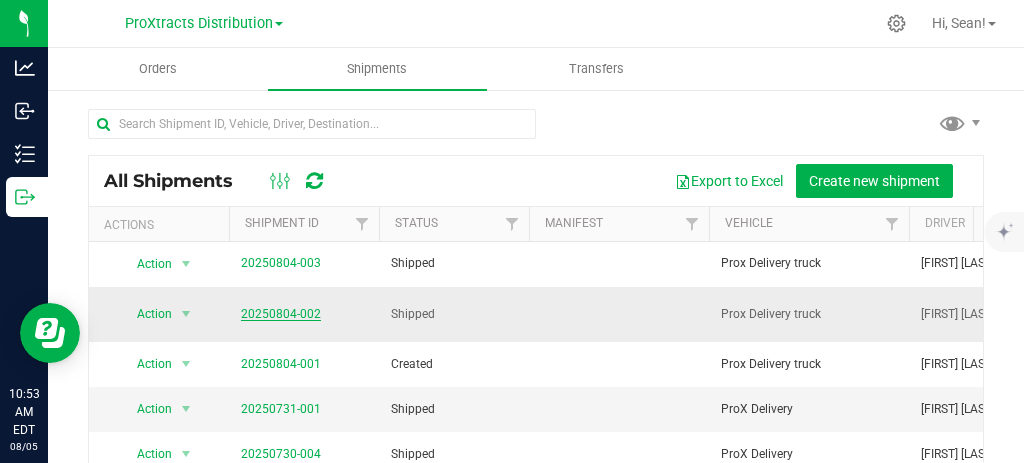 click on "20250804-002" at bounding box center [281, 314] 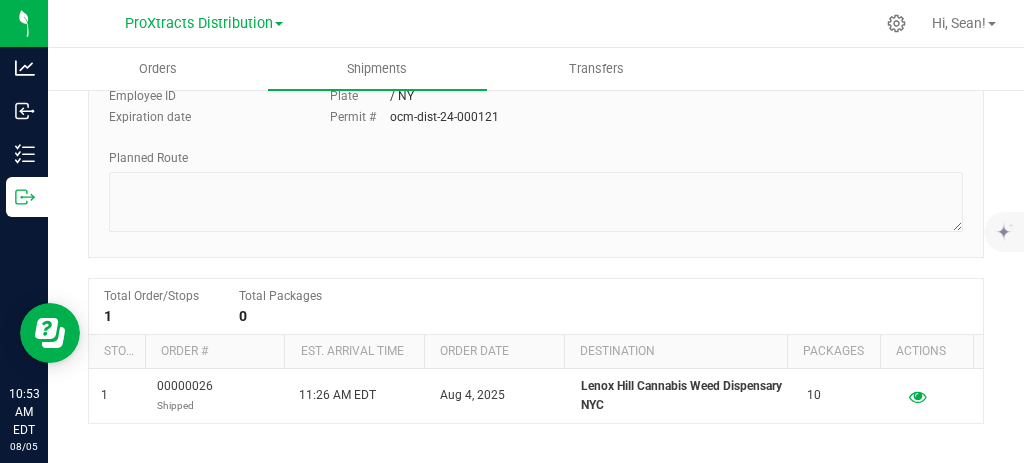 scroll, scrollTop: 365, scrollLeft: 0, axis: vertical 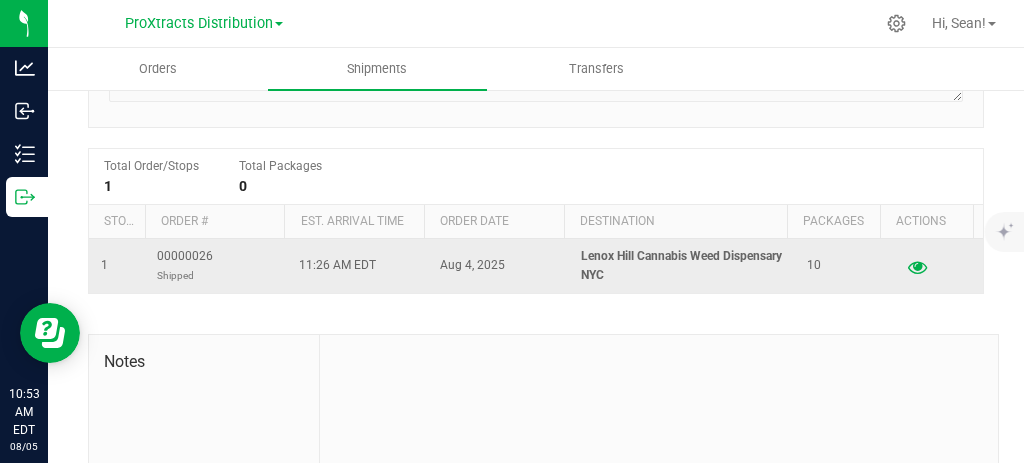 click at bounding box center [917, 266] 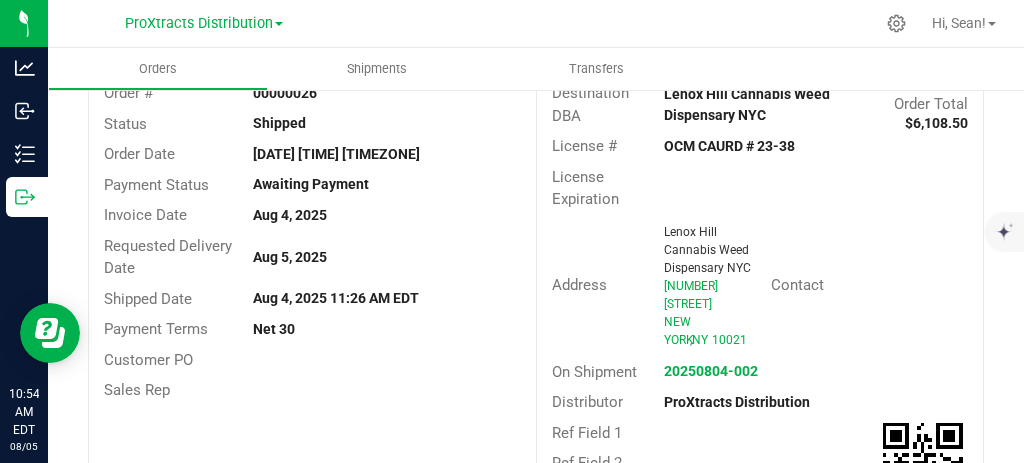 scroll, scrollTop: 0, scrollLeft: 0, axis: both 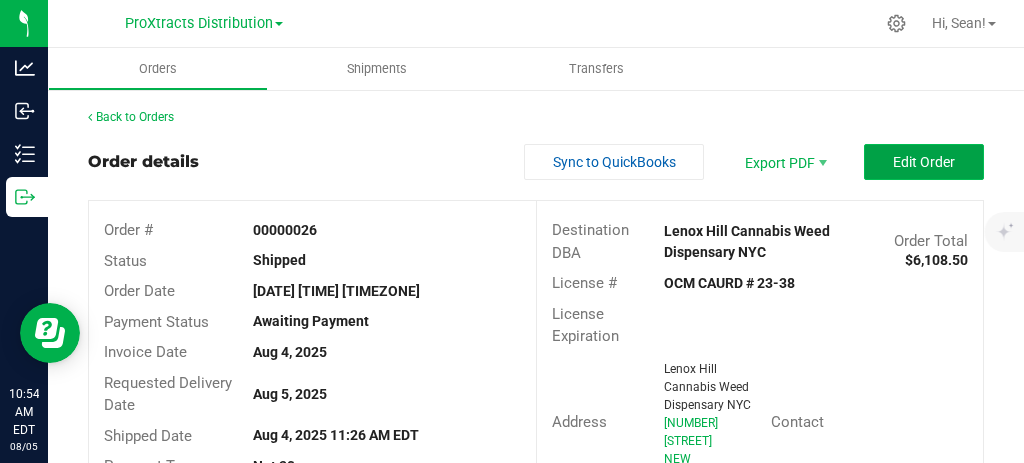 click on "Edit Order" at bounding box center (924, 162) 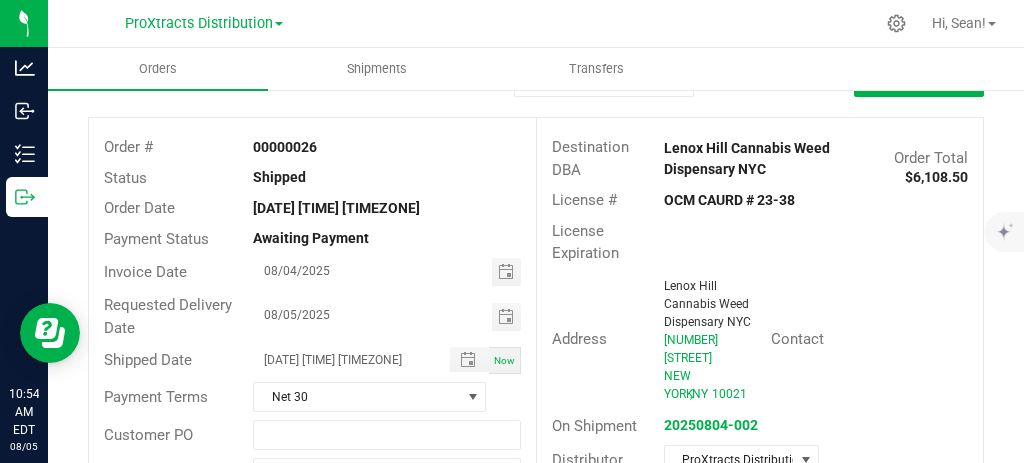 scroll, scrollTop: 0, scrollLeft: 0, axis: both 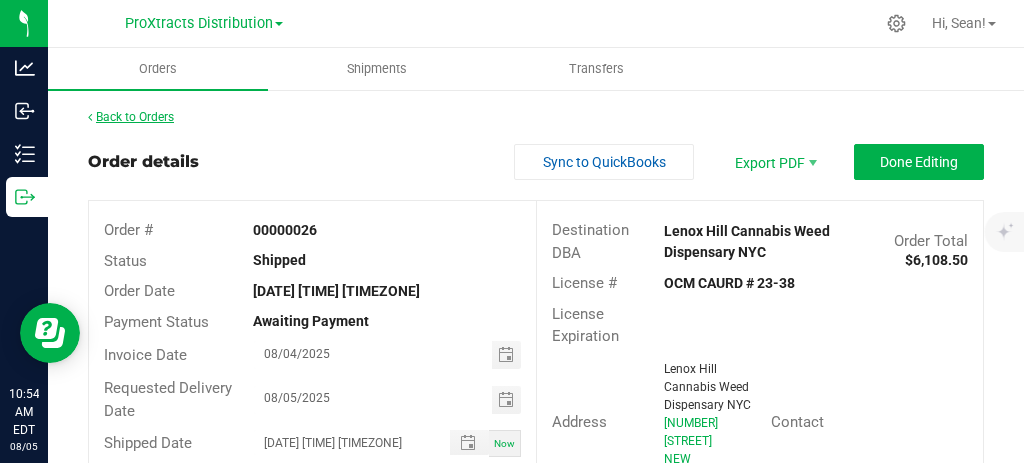 click on "Back to Orders" at bounding box center (131, 117) 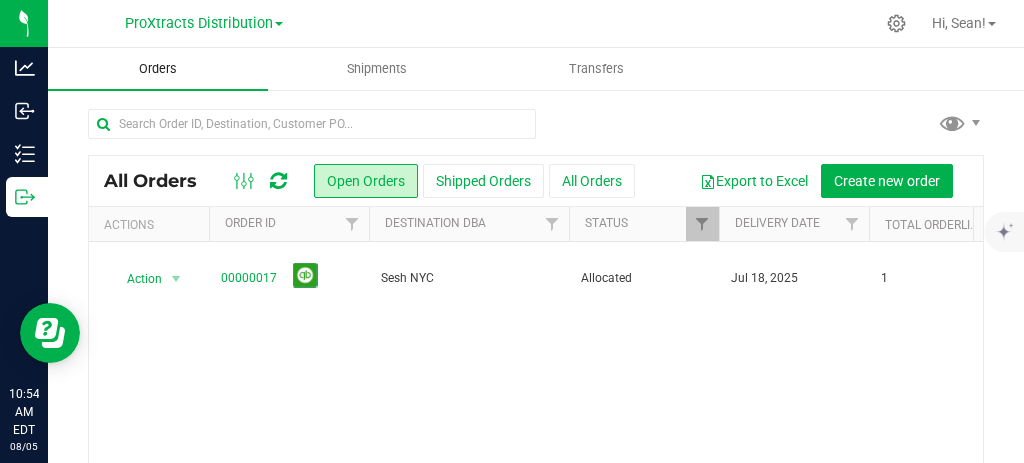 click on "Orders" at bounding box center [158, 69] 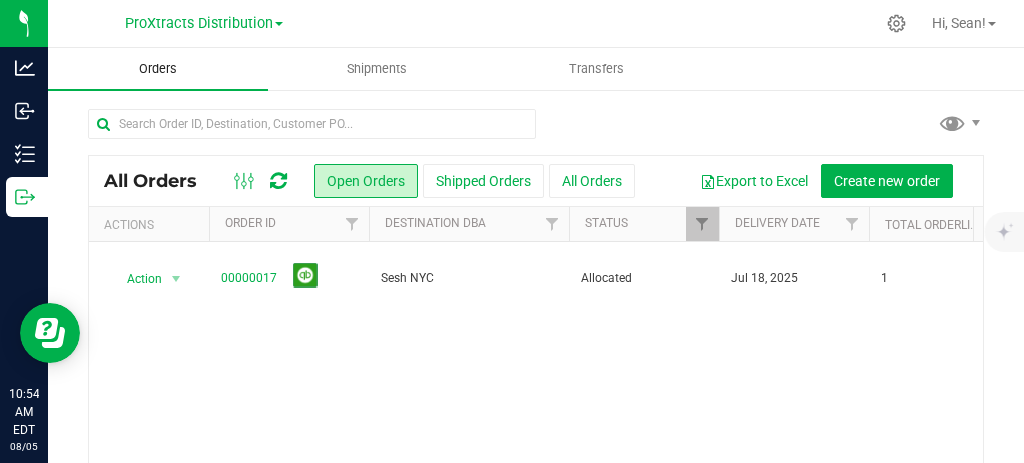 click on "Orders" at bounding box center (158, 69) 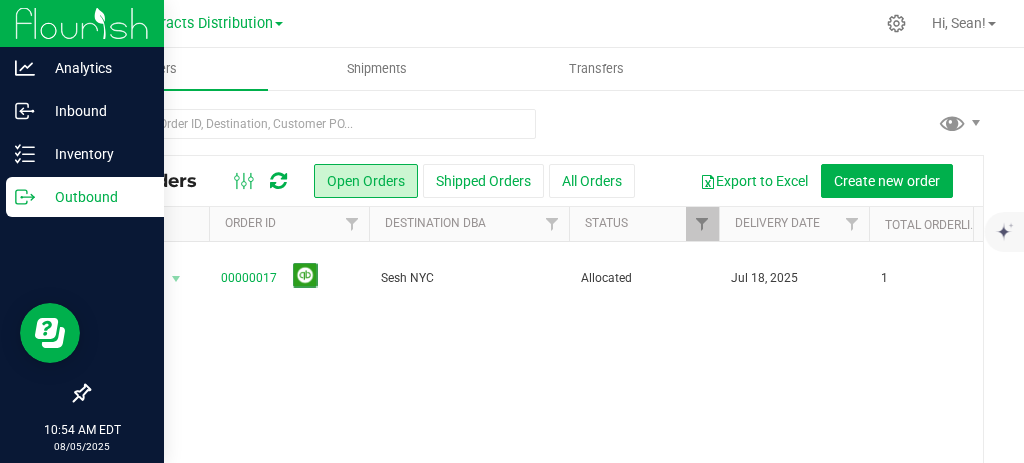 click 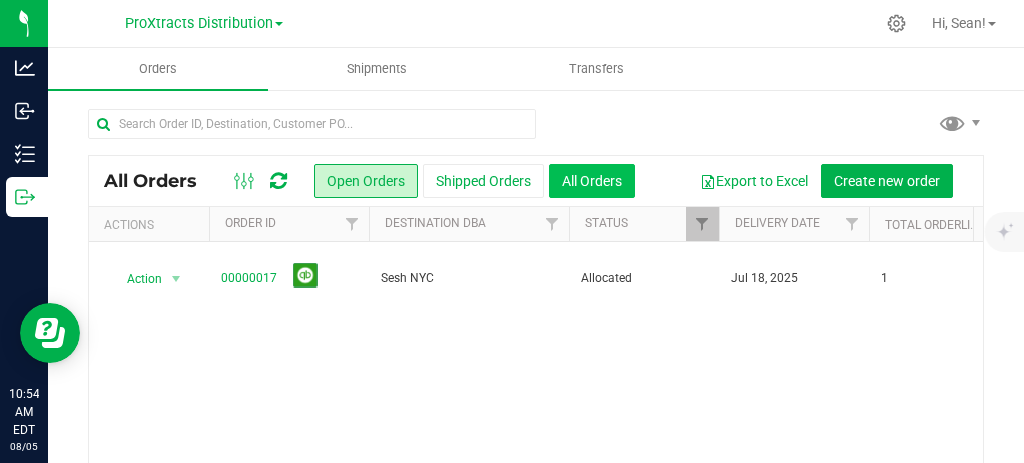 click on "All Orders" at bounding box center [592, 181] 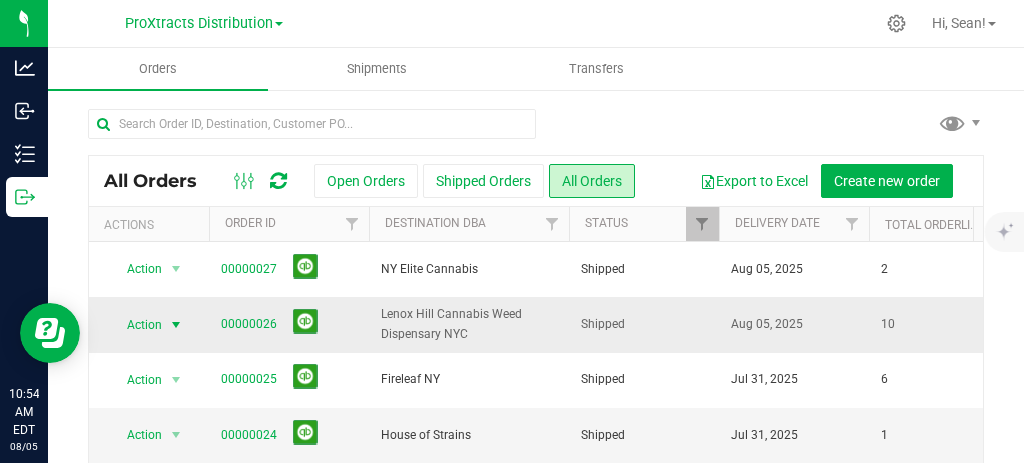 click at bounding box center (176, 325) 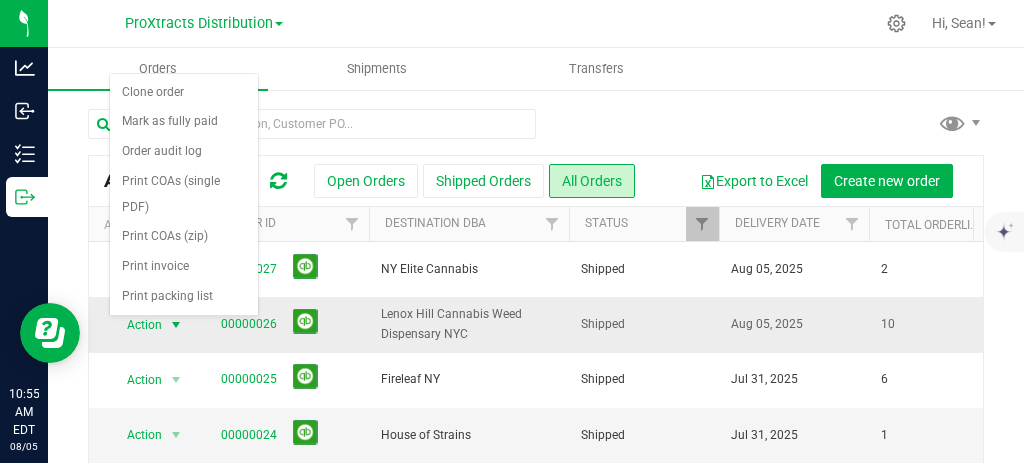 click on "Lenox Hill Cannabis Weed Dispensary NYC" at bounding box center (469, 324) 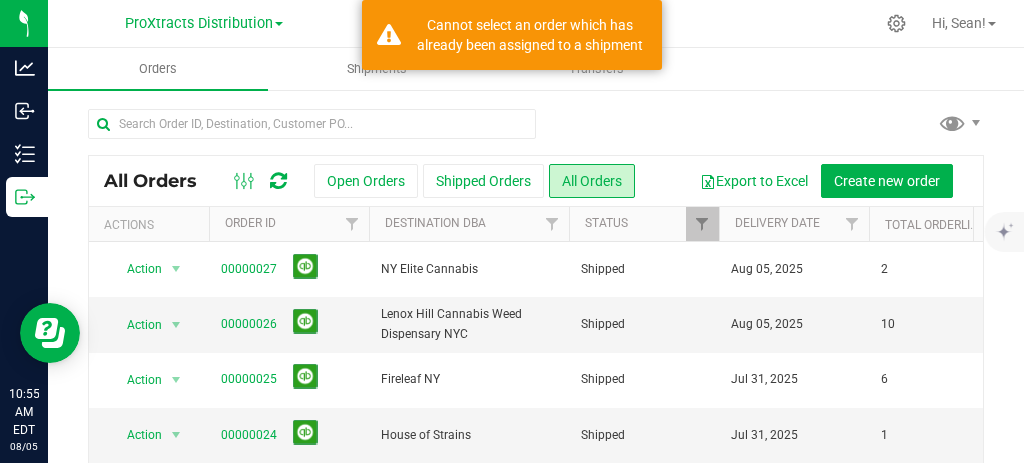 click at bounding box center (536, 132) 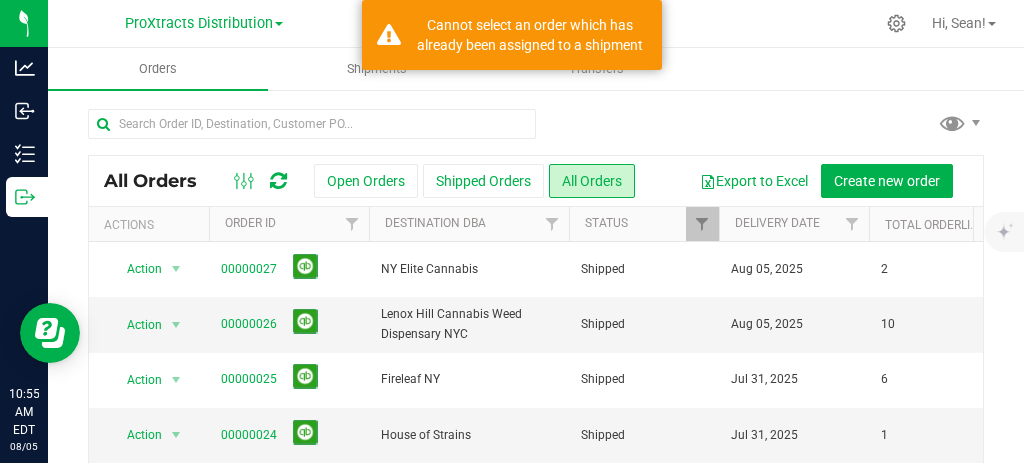 click at bounding box center (536, 132) 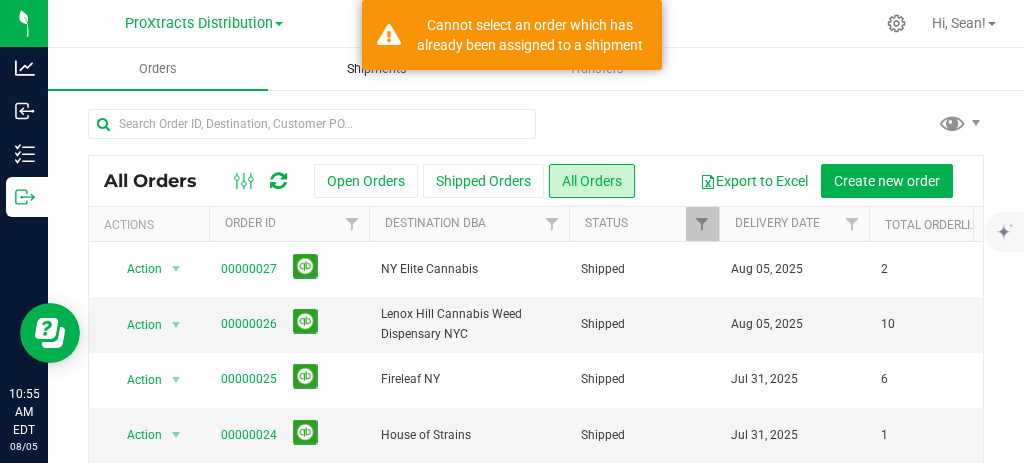 click on "Shipments" at bounding box center [377, 69] 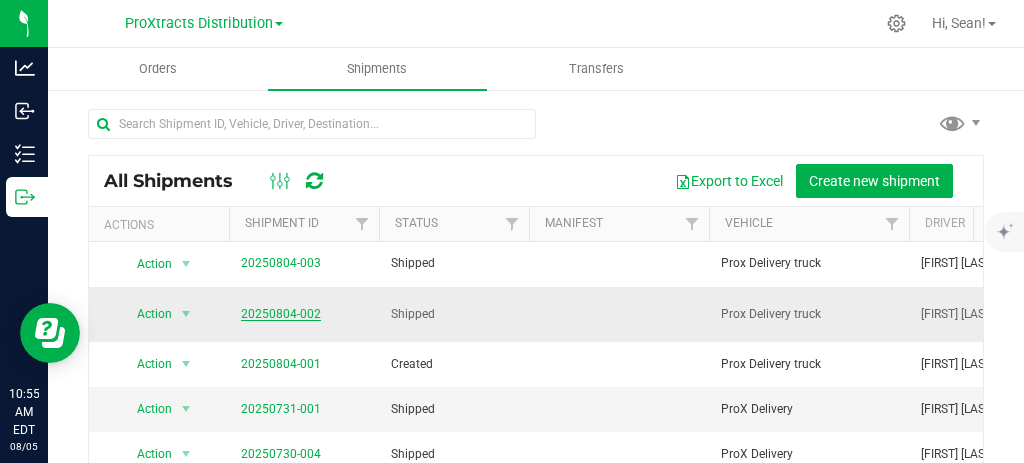 click on "20250804-002" at bounding box center [281, 314] 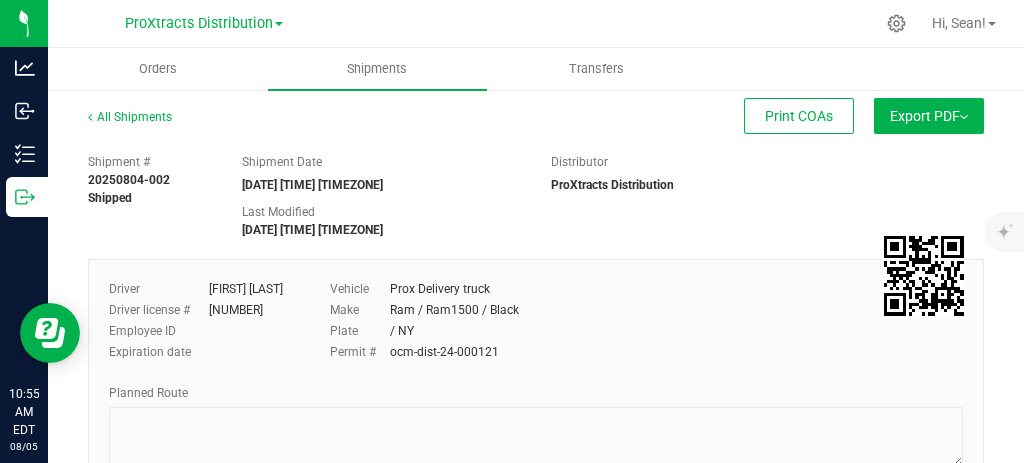 scroll, scrollTop: 304, scrollLeft: 0, axis: vertical 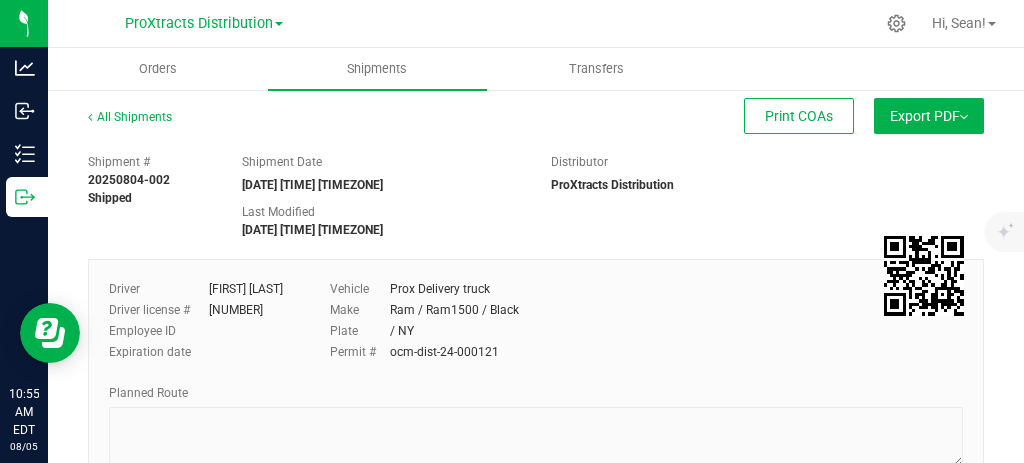 click on "Export PDF" at bounding box center (929, 116) 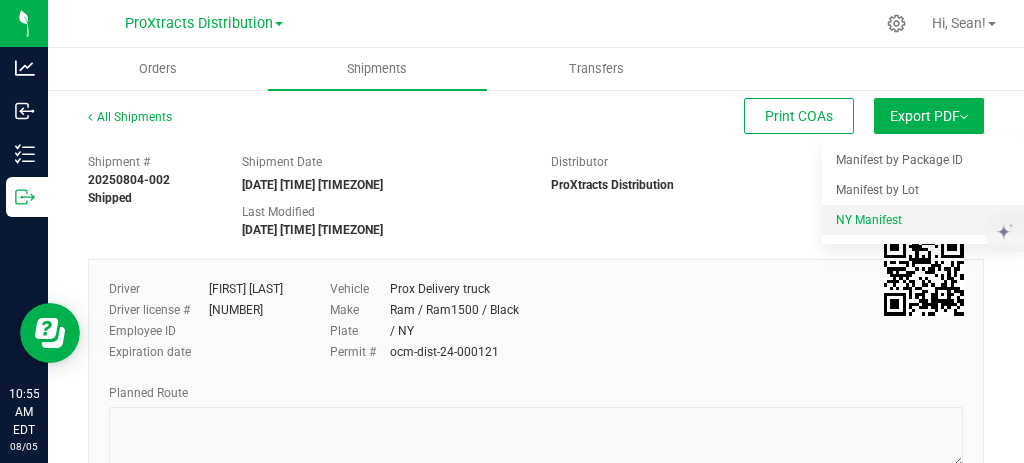 click on "NY Manifest" at bounding box center [869, 220] 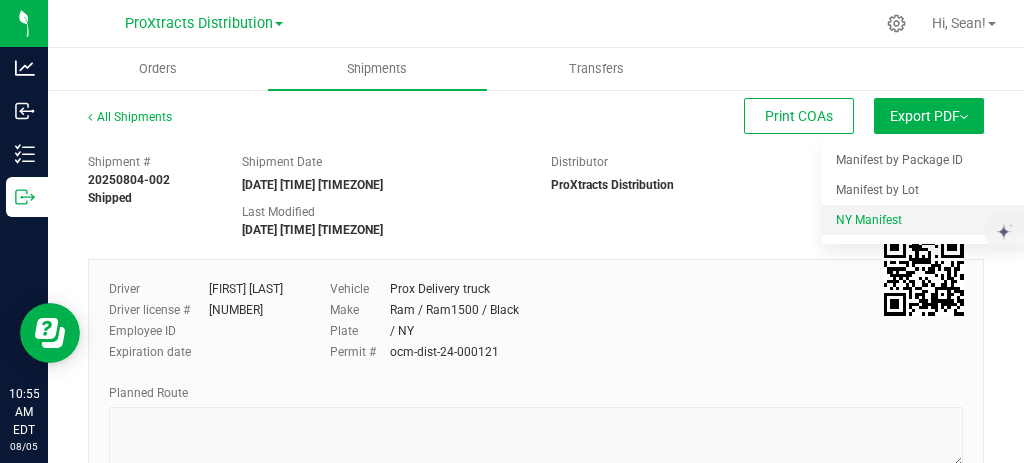 click on "NY Manifest" at bounding box center [869, 220] 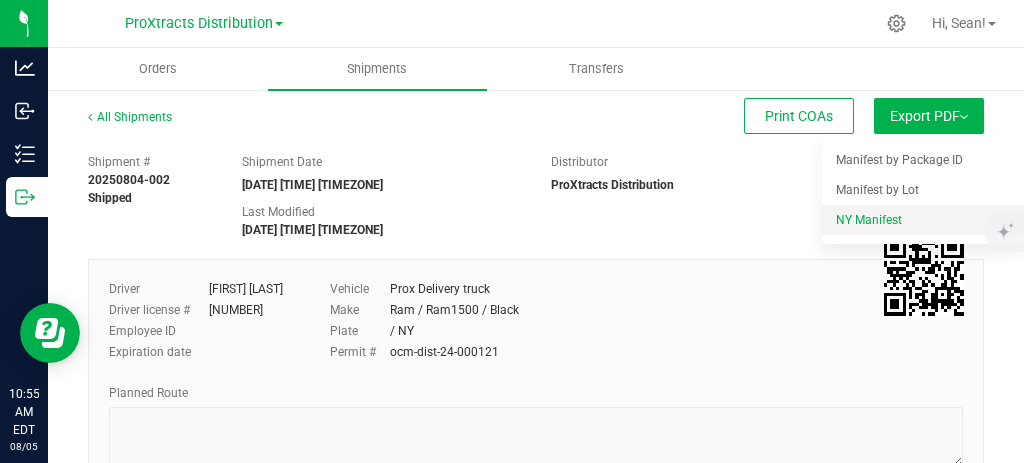 click on "NY Manifest" at bounding box center (869, 220) 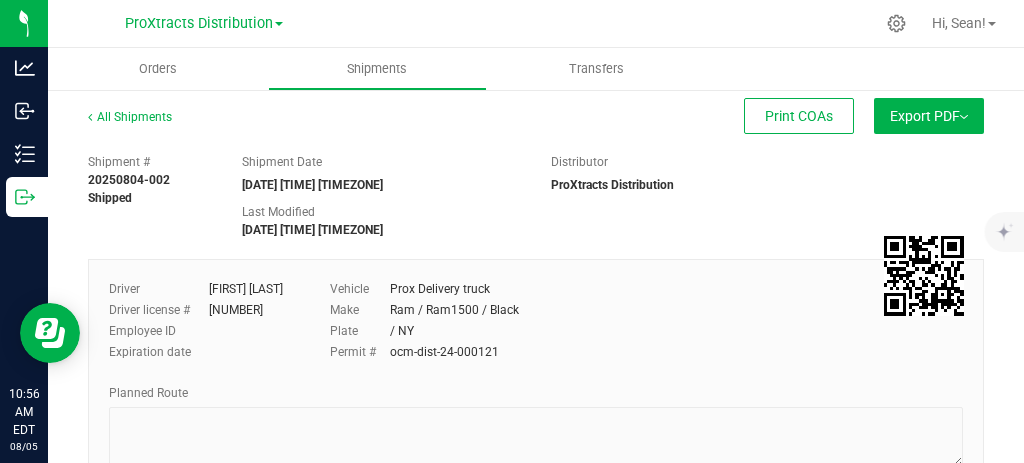 click at bounding box center (964, 117) 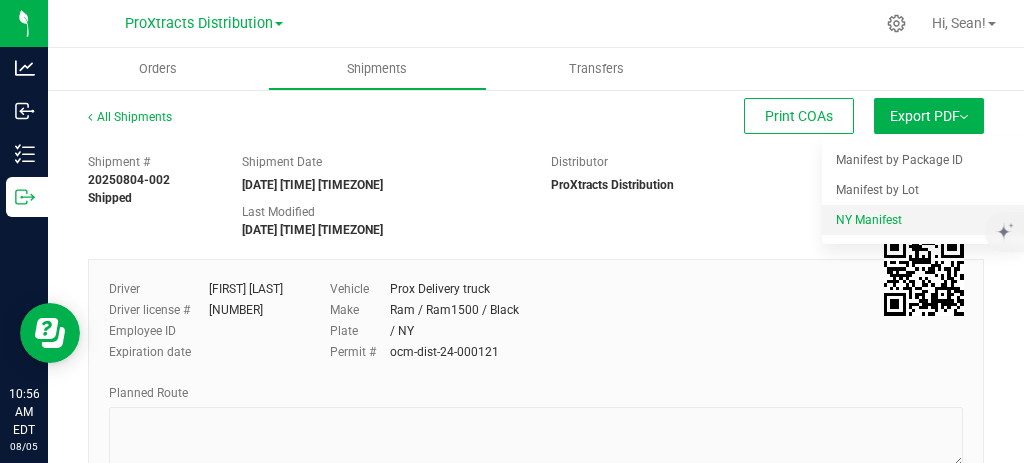 click on "NY Manifest" at bounding box center [869, 220] 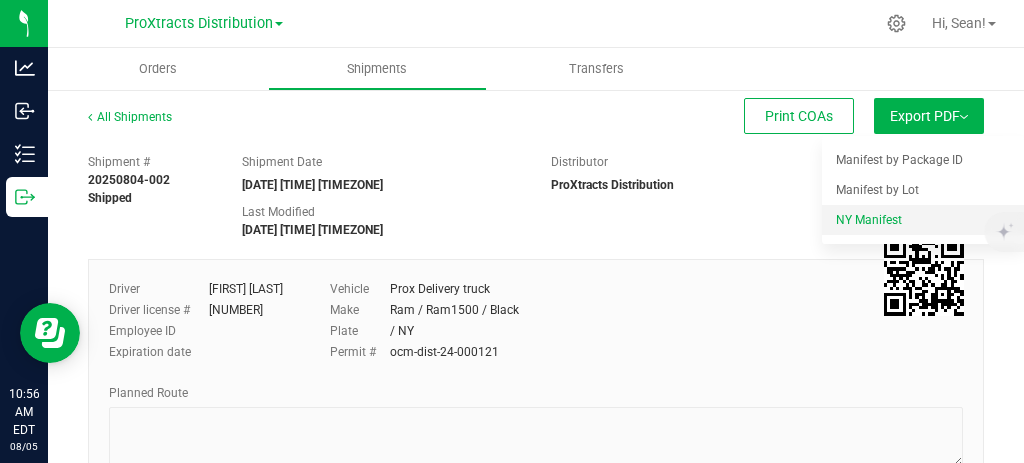 click on "NY Manifest" at bounding box center [869, 220] 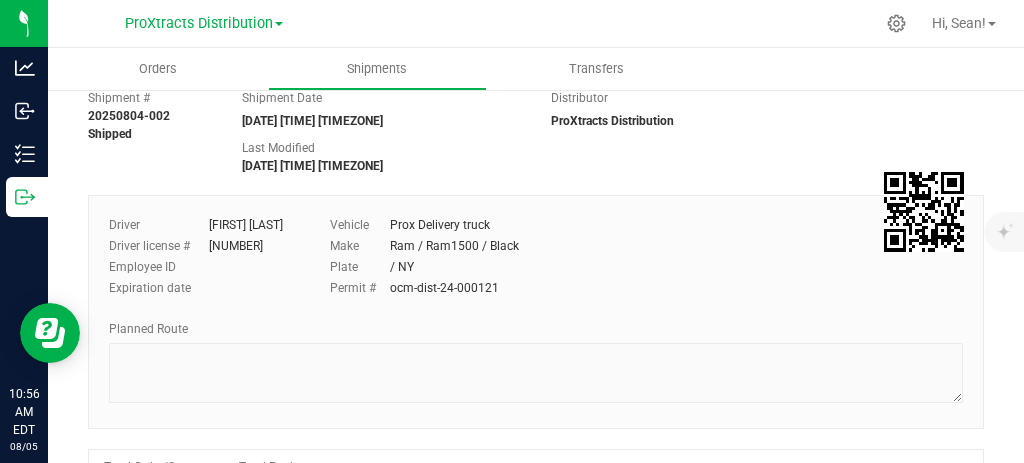 scroll, scrollTop: 0, scrollLeft: 0, axis: both 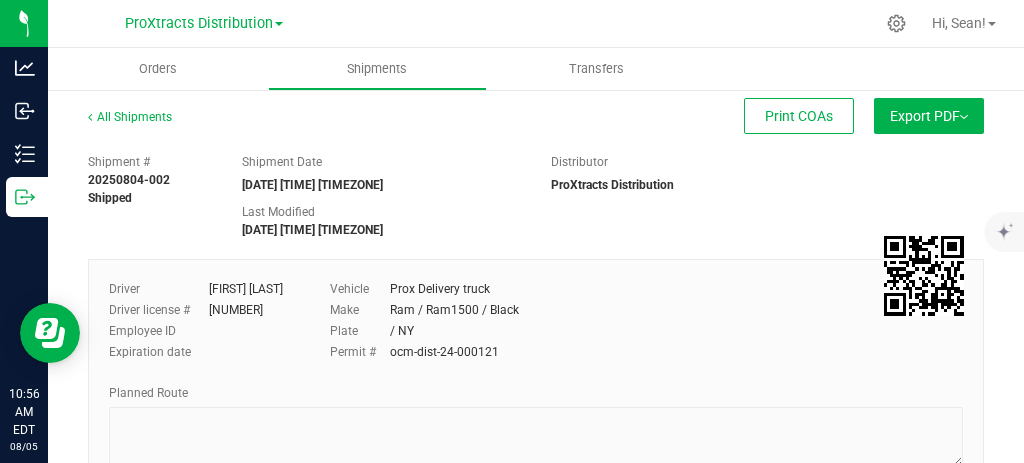 click on "Export PDF" at bounding box center [929, 116] 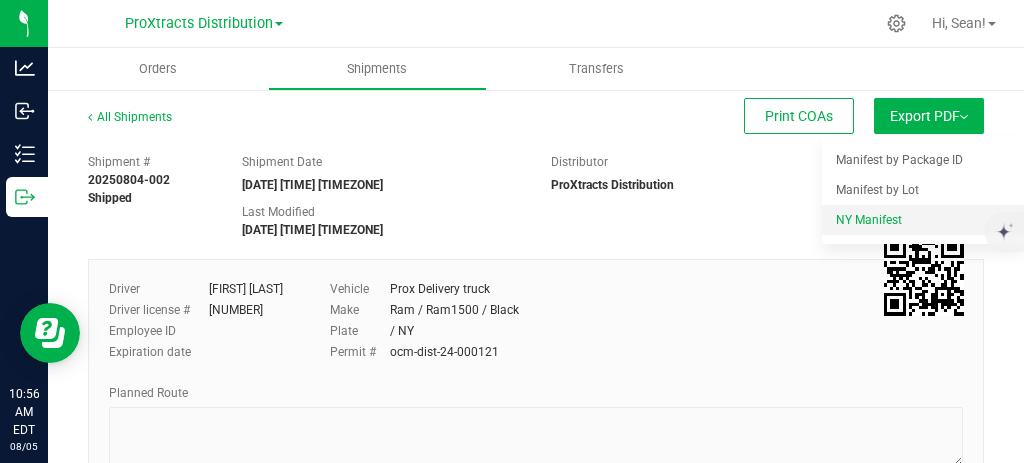 click on "NY Manifest" at bounding box center [869, 220] 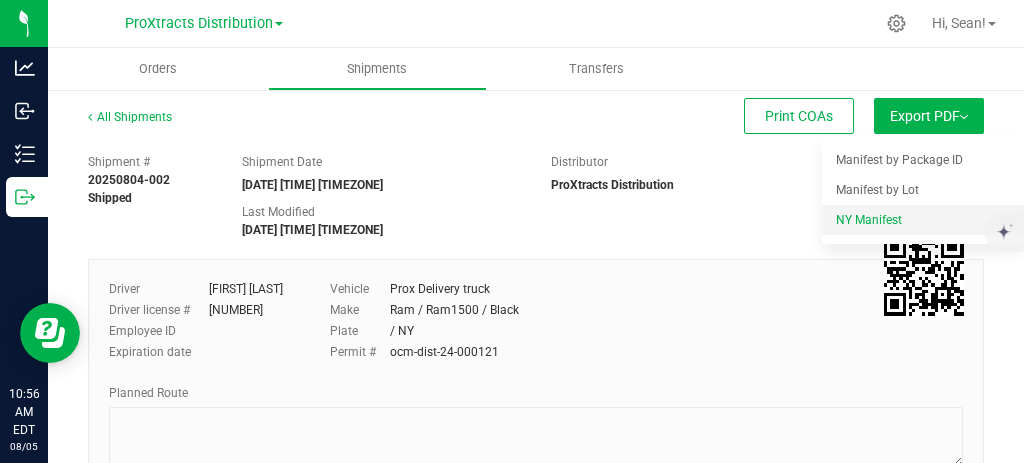 click on "NY Manifest" at bounding box center [869, 220] 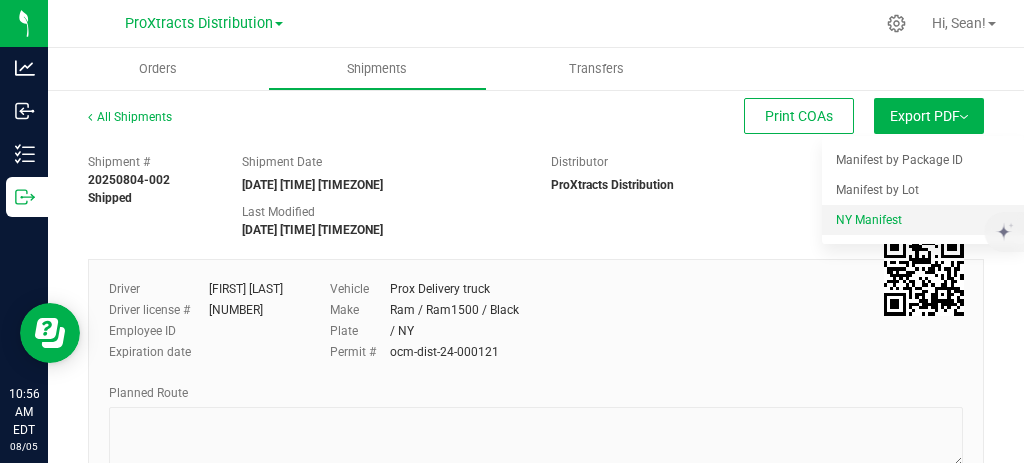 click on "NY Manifest" at bounding box center [869, 220] 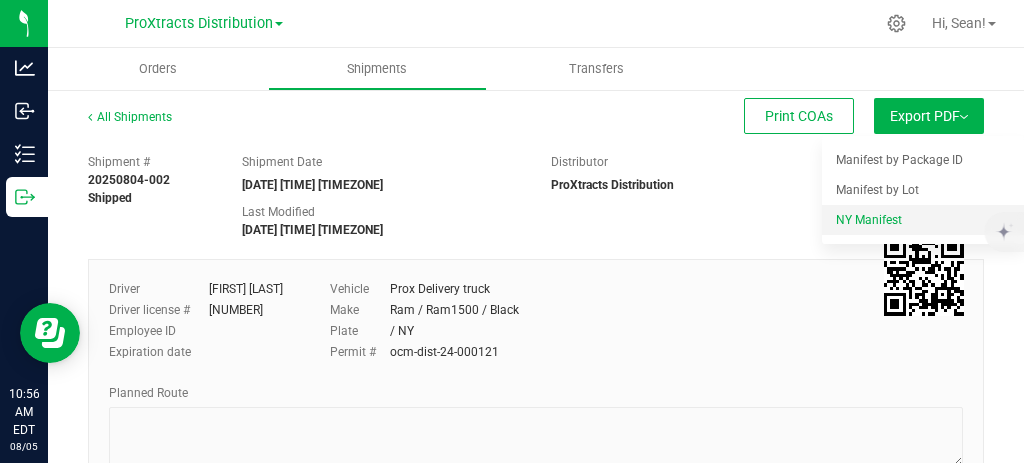 click on "NY Manifest" at bounding box center (869, 220) 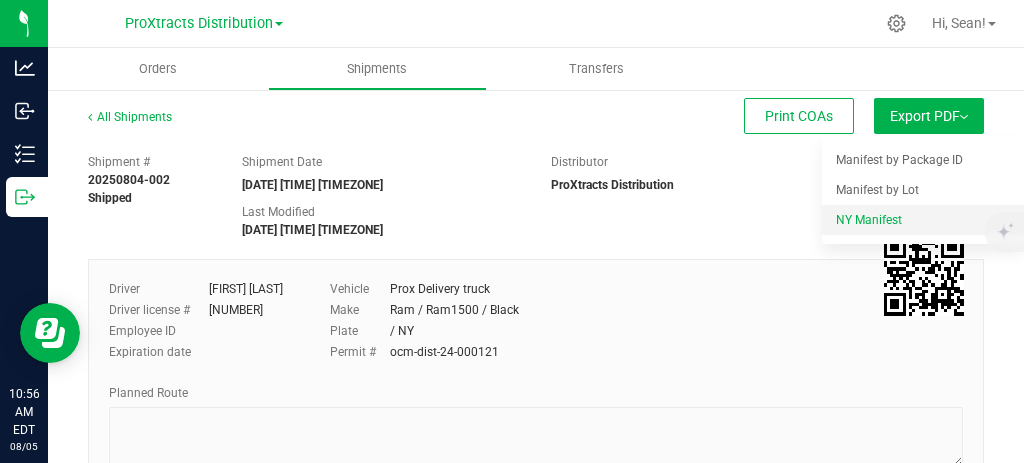 click on "NY Manifest" at bounding box center [869, 220] 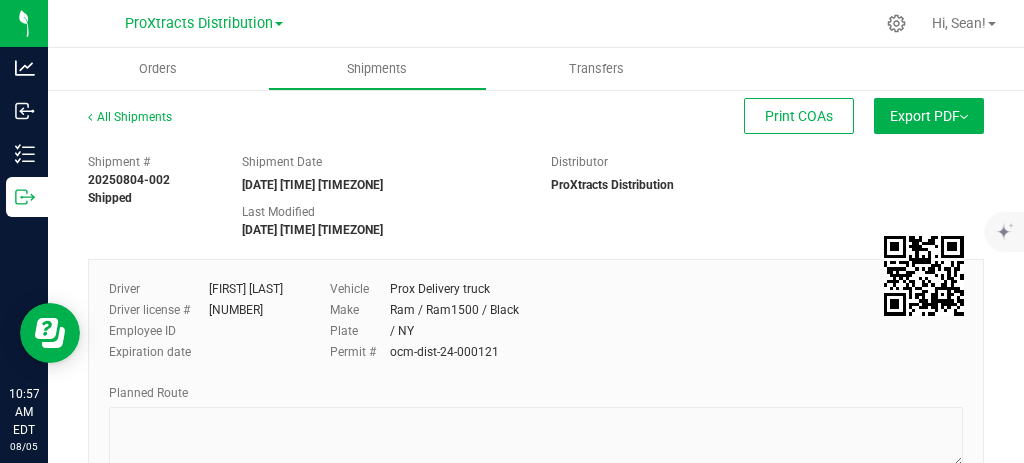 click on "Export PDF" at bounding box center [929, 116] 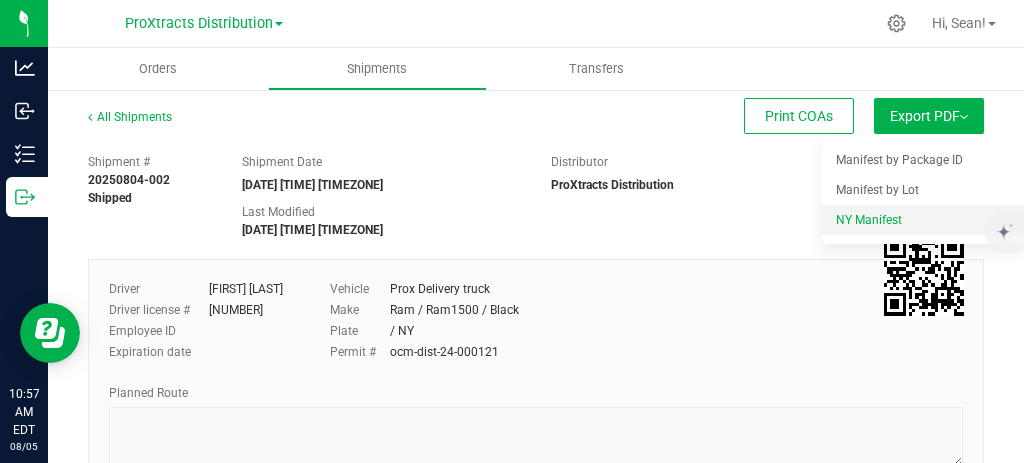 click on "NY Manifest" at bounding box center (869, 220) 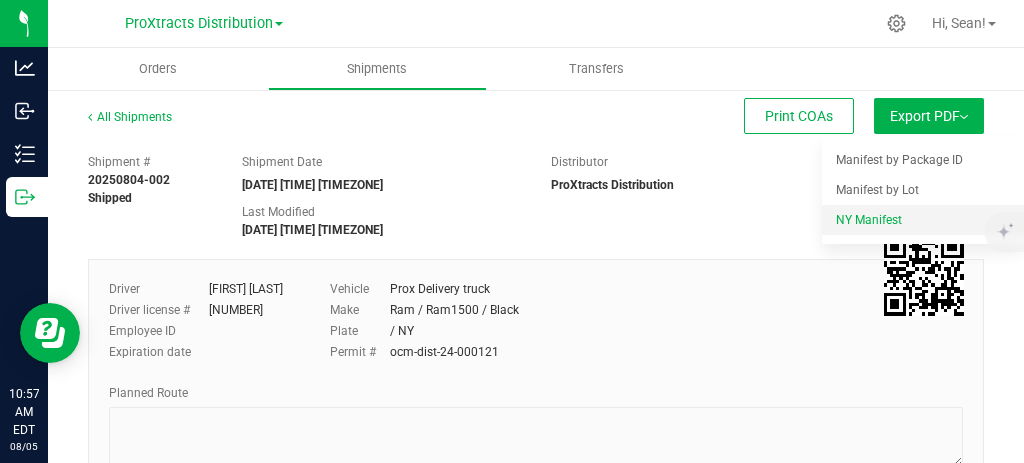 click on "NY Manifest" at bounding box center (869, 220) 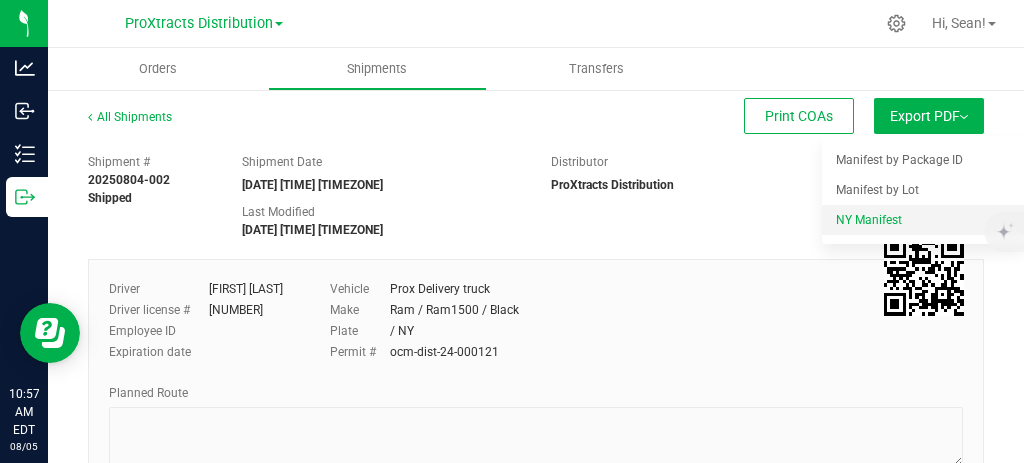click on "NY Manifest" at bounding box center (869, 220) 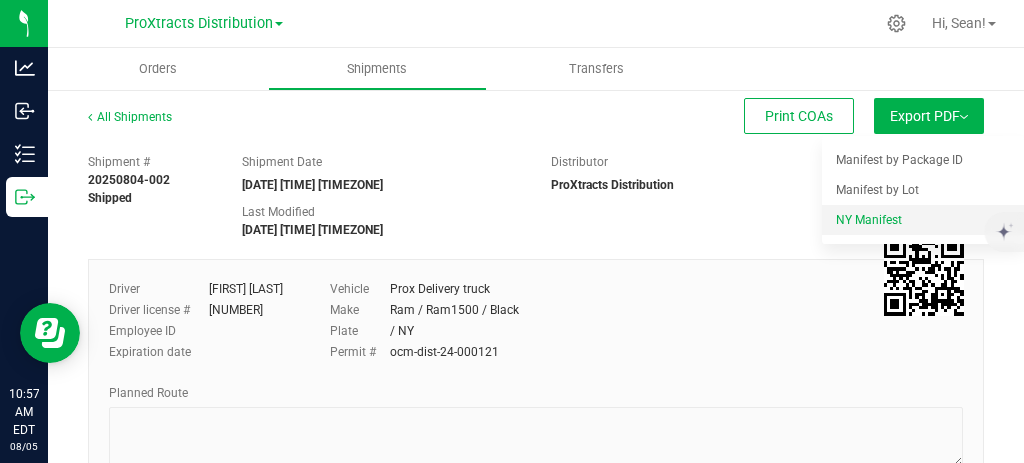 click on "NY Manifest" at bounding box center (869, 220) 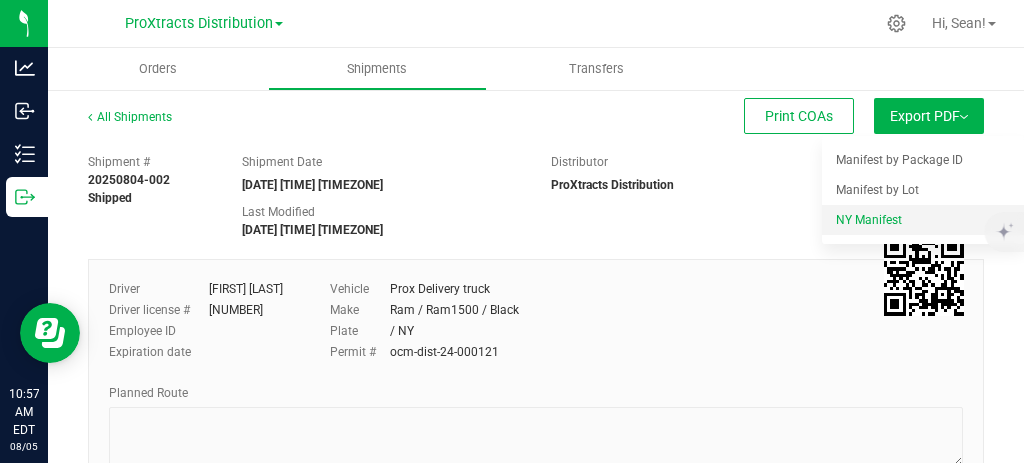 click on "NY Manifest" at bounding box center (869, 220) 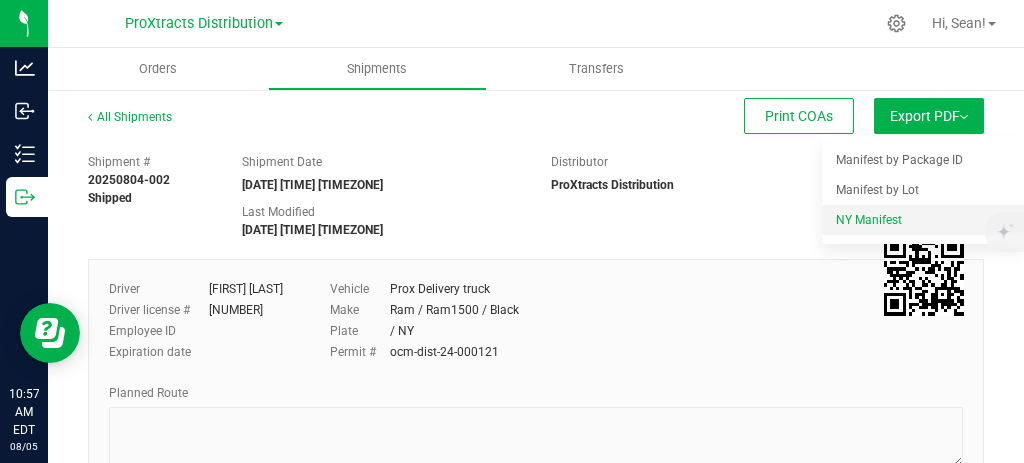 click on "NY Manifest" at bounding box center [869, 220] 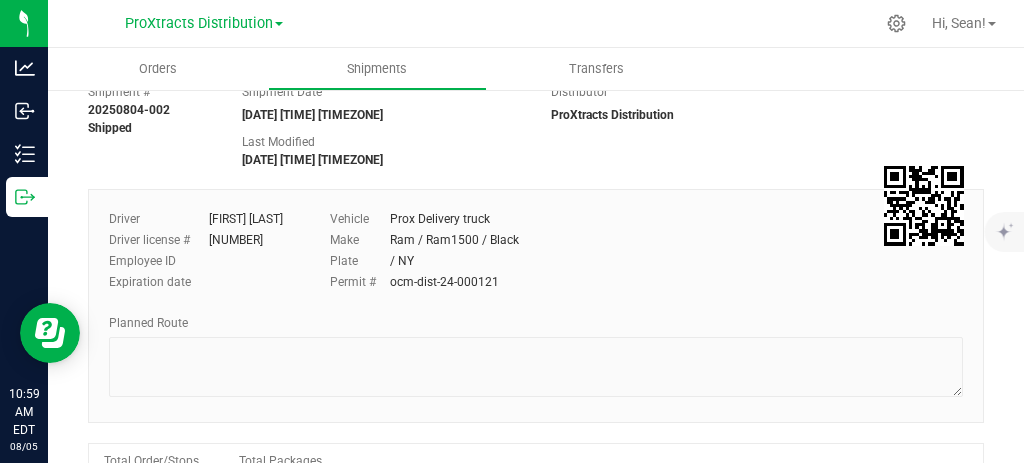 scroll, scrollTop: 0, scrollLeft: 0, axis: both 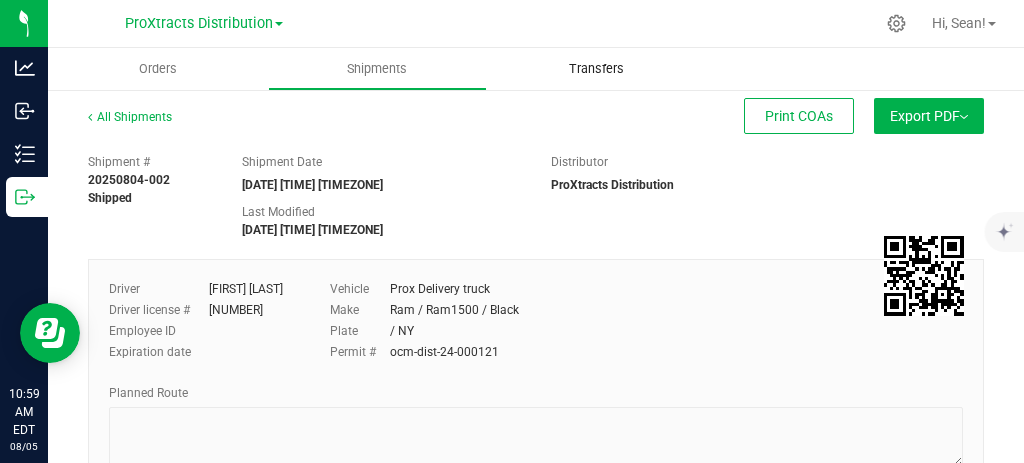click on "Transfers" at bounding box center (596, 69) 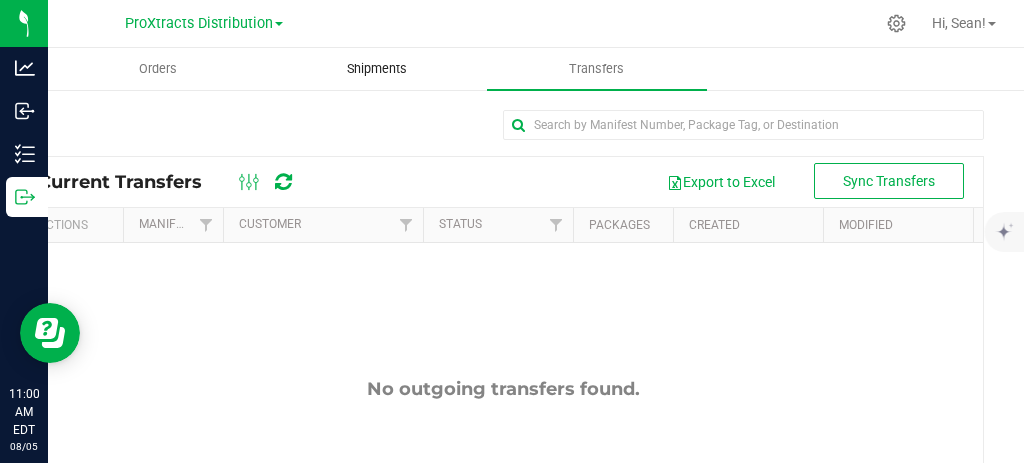 click on "Shipments" at bounding box center [377, 69] 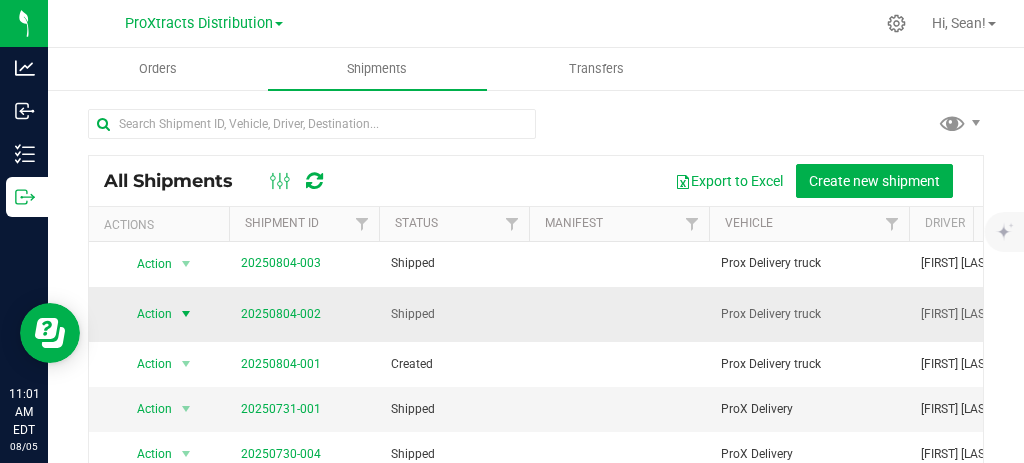 click at bounding box center (186, 314) 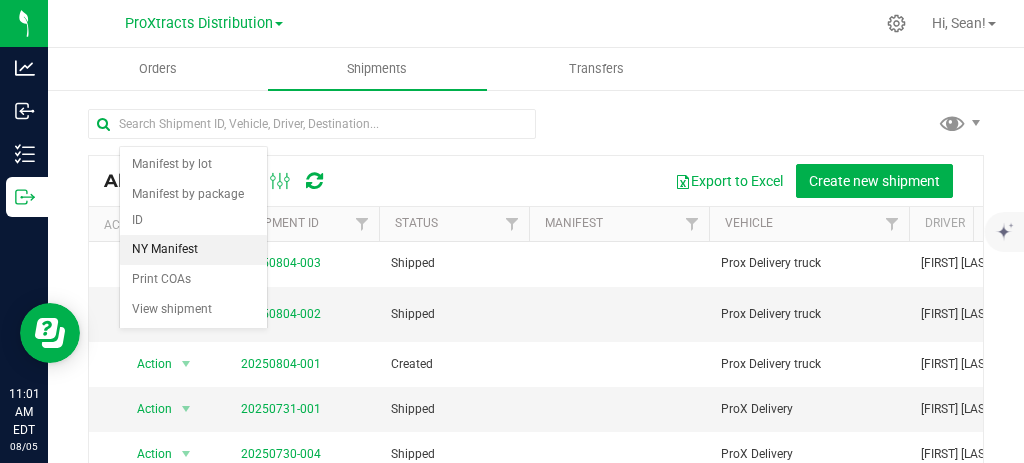 click on "NY Manifest" at bounding box center [193, 250] 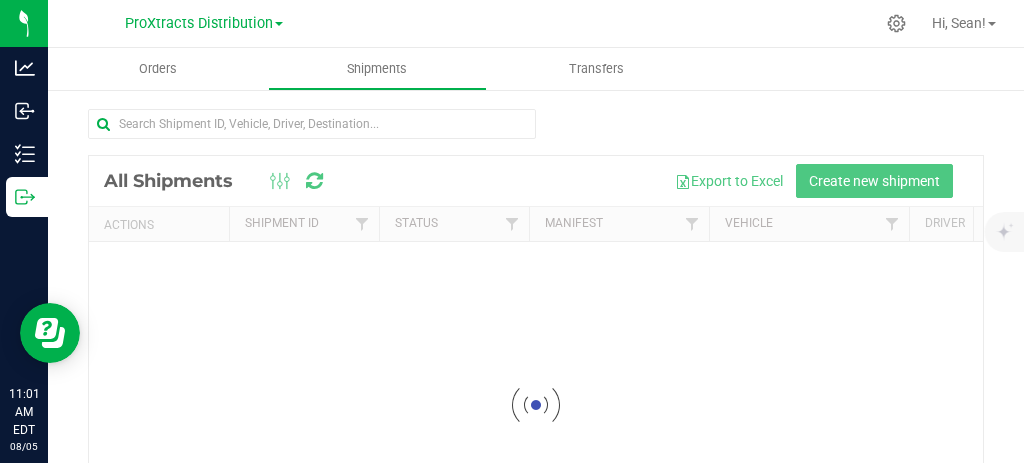 click at bounding box center (536, 405) 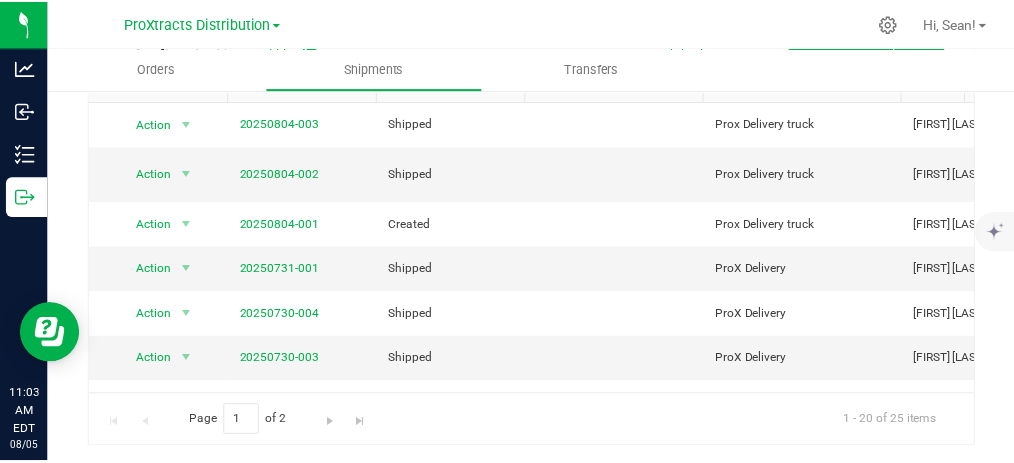scroll, scrollTop: 0, scrollLeft: 0, axis: both 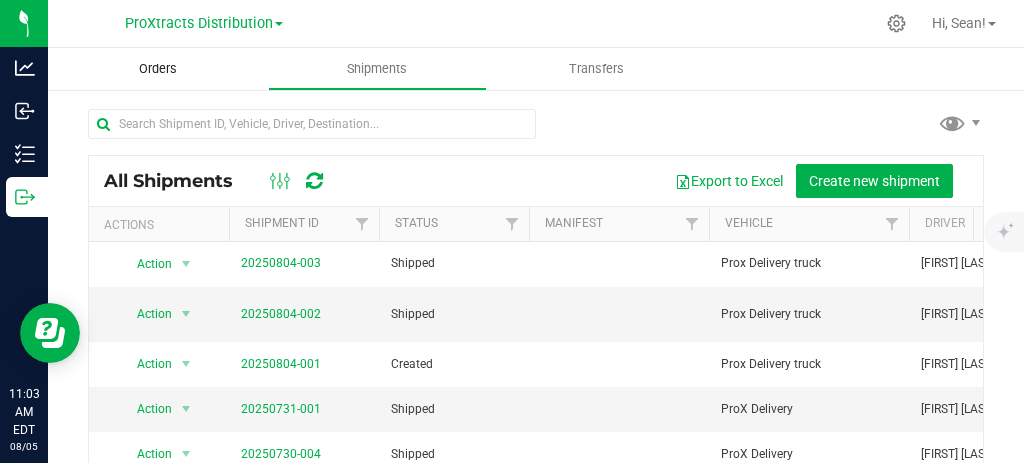 click on "Orders" at bounding box center (158, 69) 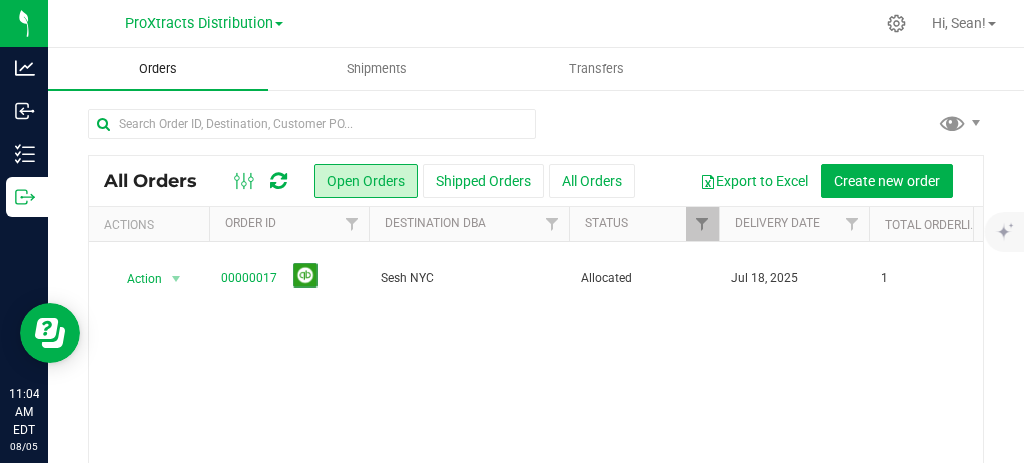 click on "Orders" at bounding box center (158, 69) 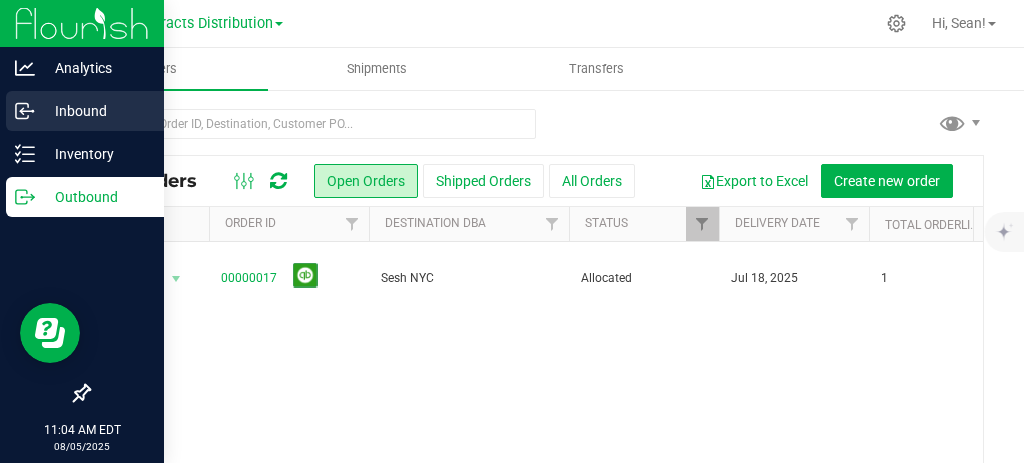 click 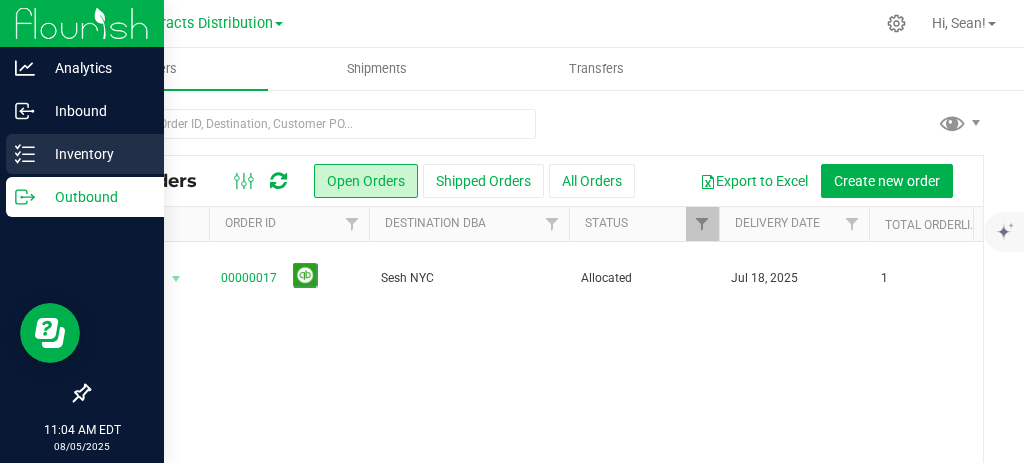 click on "Inventory" at bounding box center [95, 154] 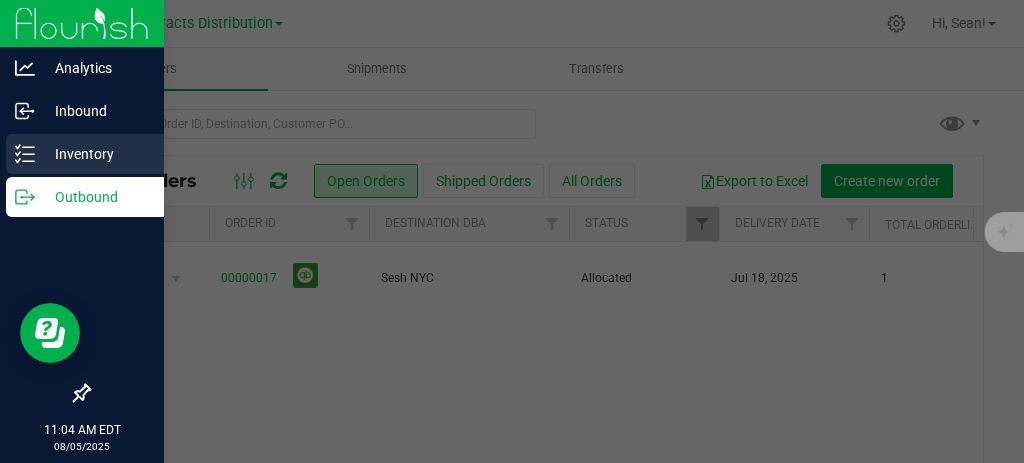 click on "Inventory" at bounding box center [95, 154] 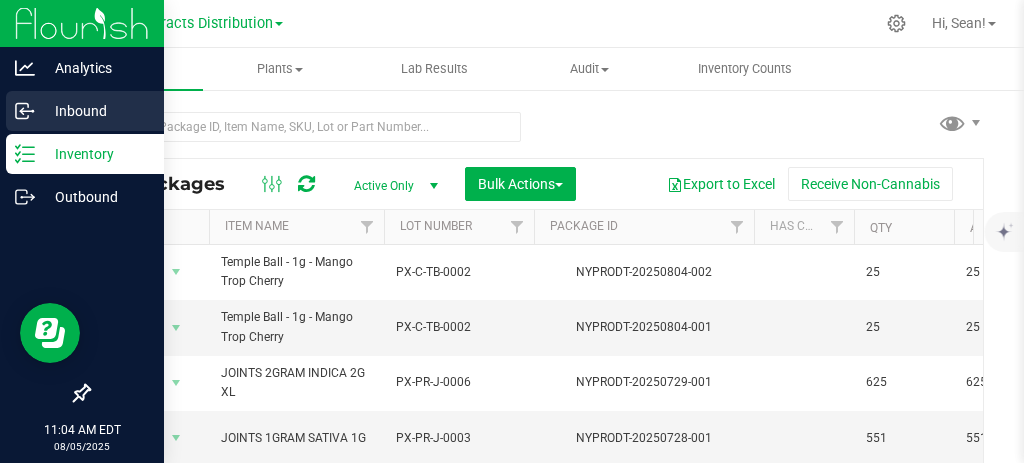 click on "Inbound" at bounding box center (95, 111) 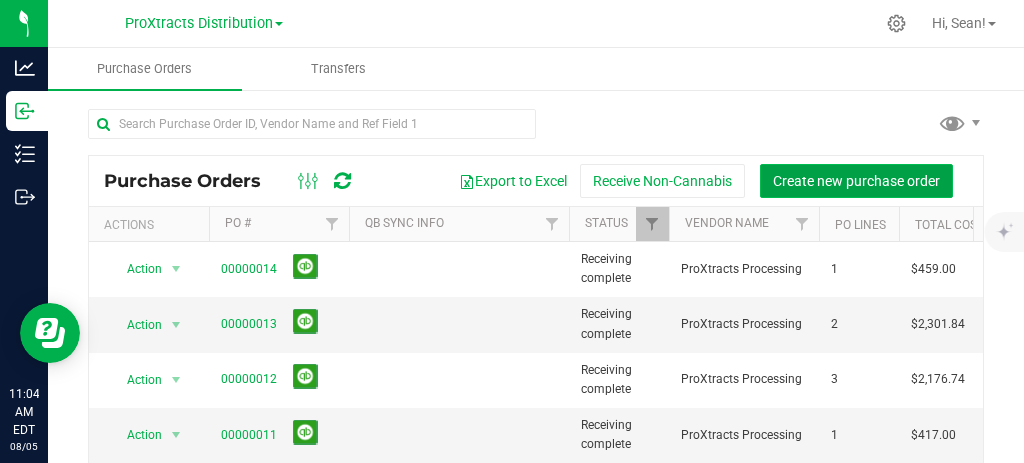 click on "Create new purchase order" at bounding box center [856, 181] 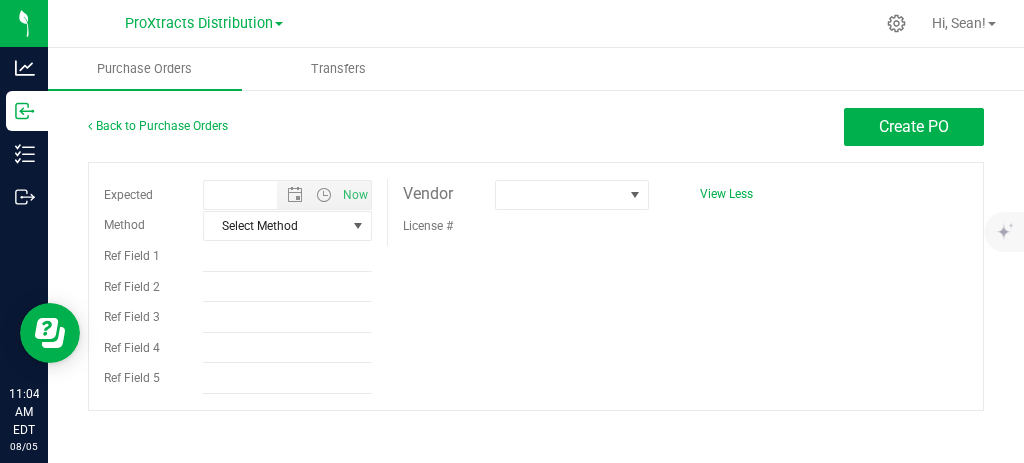 type on "[DATE] [TIME]" 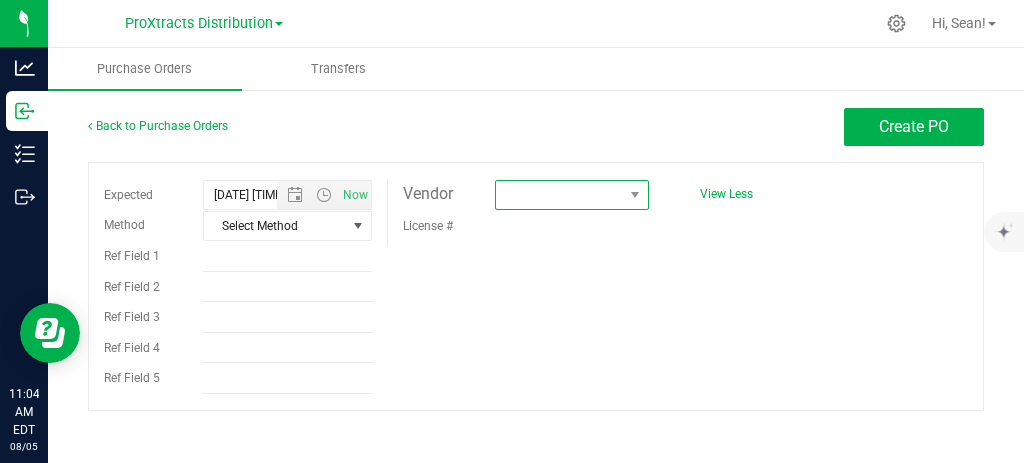 click at bounding box center [559, 195] 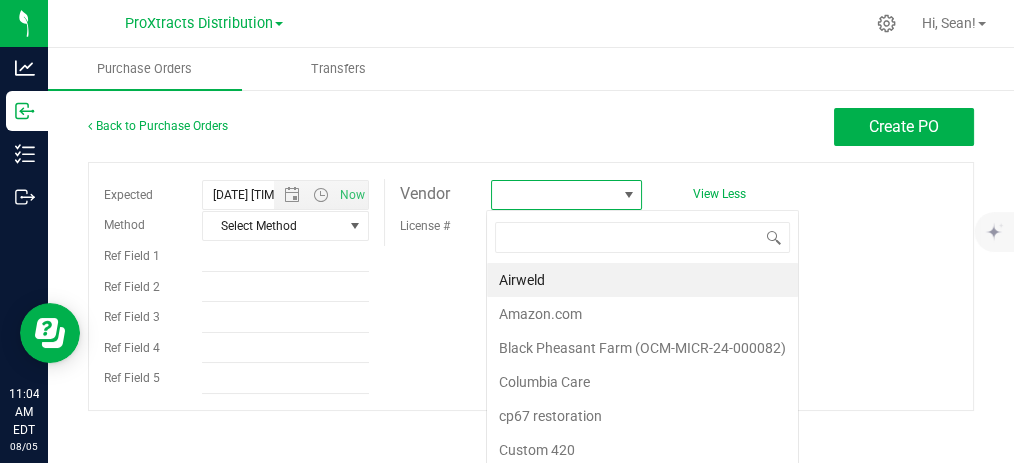 scroll, scrollTop: 99970, scrollLeft: 99850, axis: both 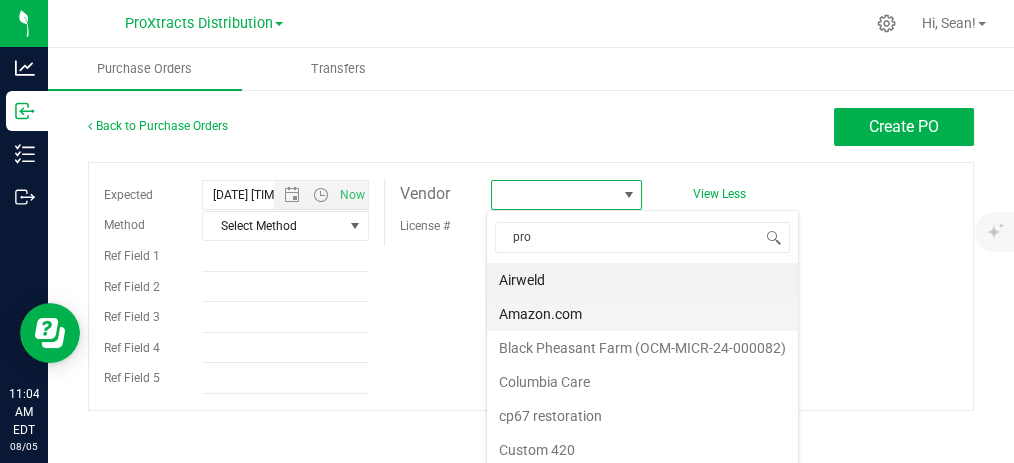 type on "[BRAND]" 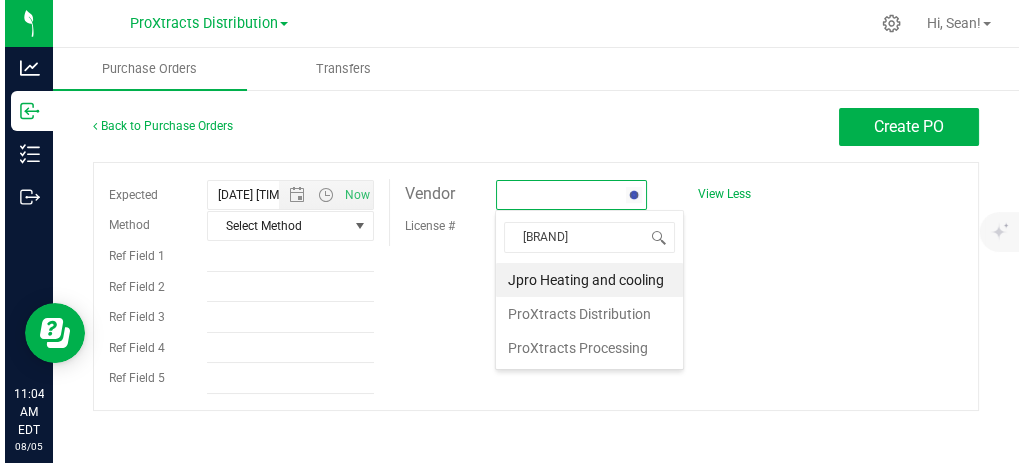scroll, scrollTop: 28, scrollLeft: 152, axis: both 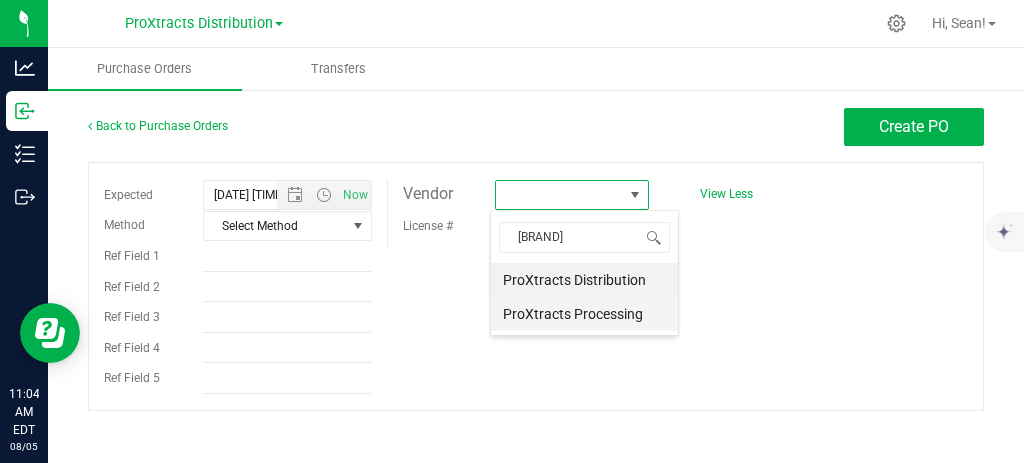 click on "ProXtracts Processing" at bounding box center (584, 314) 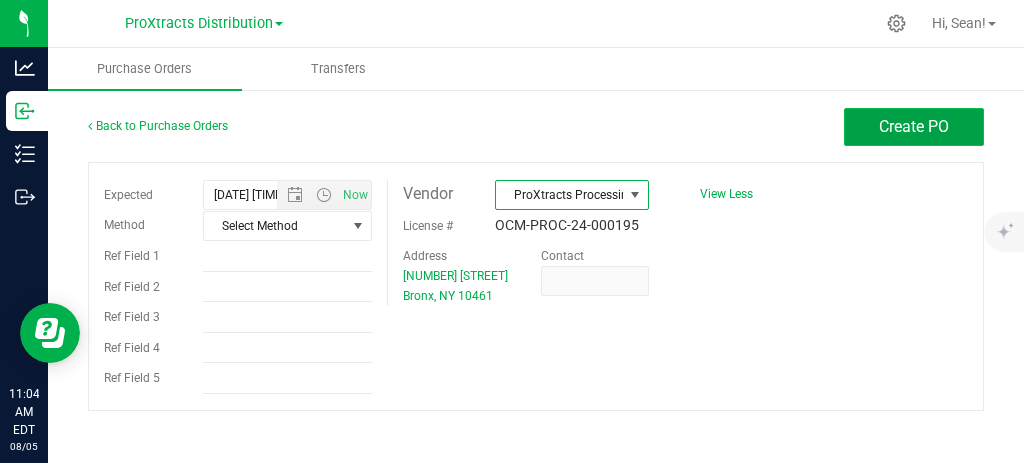click on "Create PO" at bounding box center (914, 126) 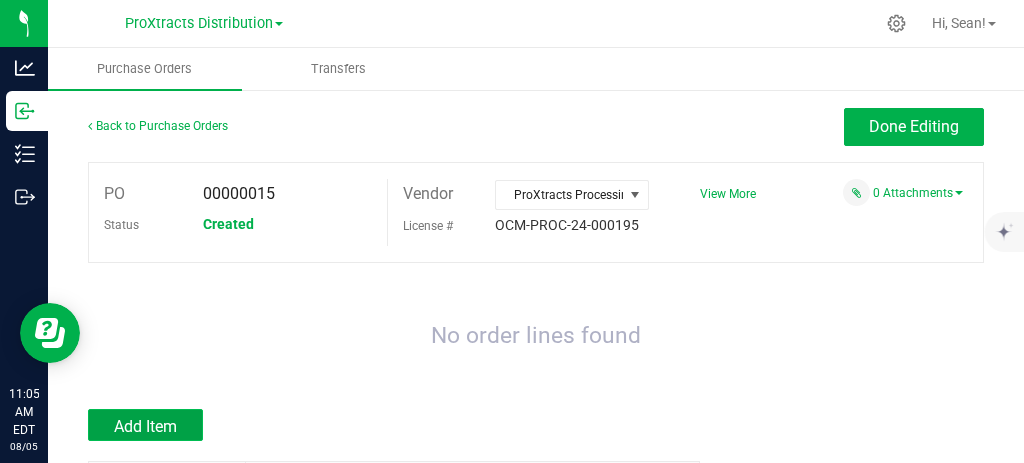 click on "Add Item" at bounding box center [145, 425] 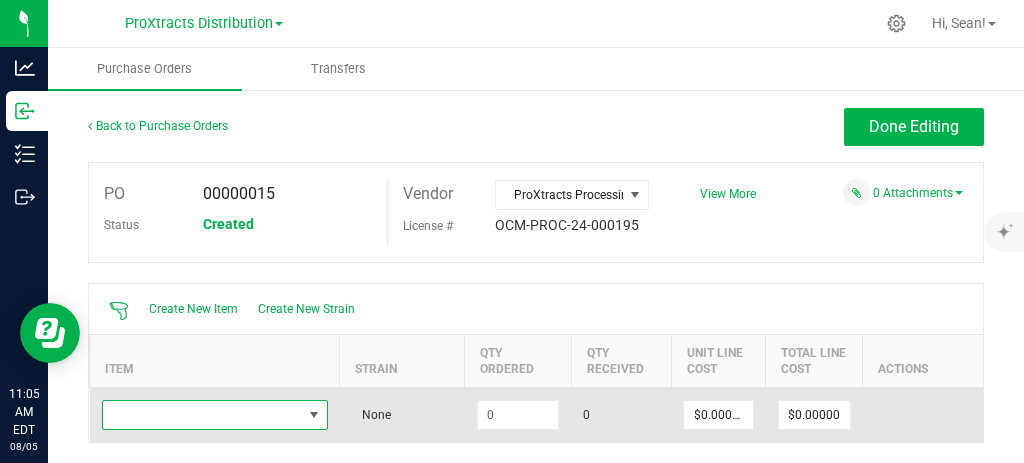 click at bounding box center (314, 415) 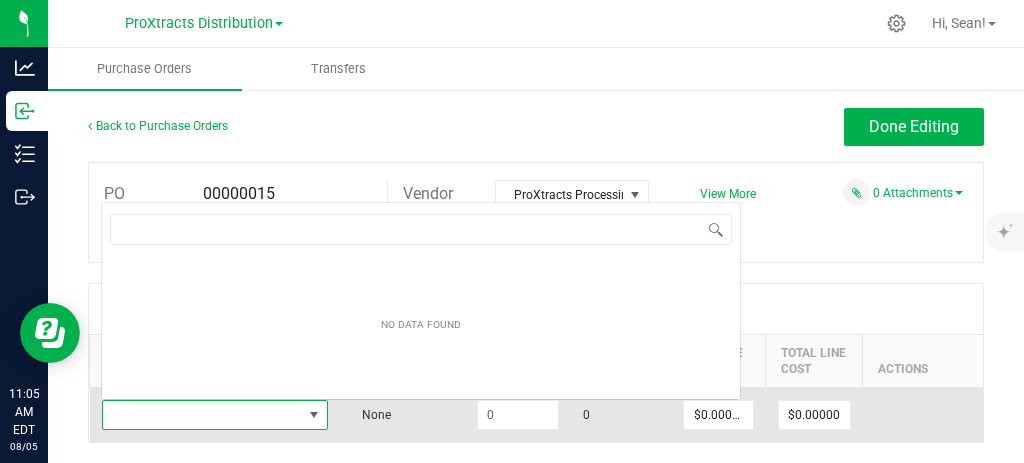 scroll, scrollTop: 0, scrollLeft: 0, axis: both 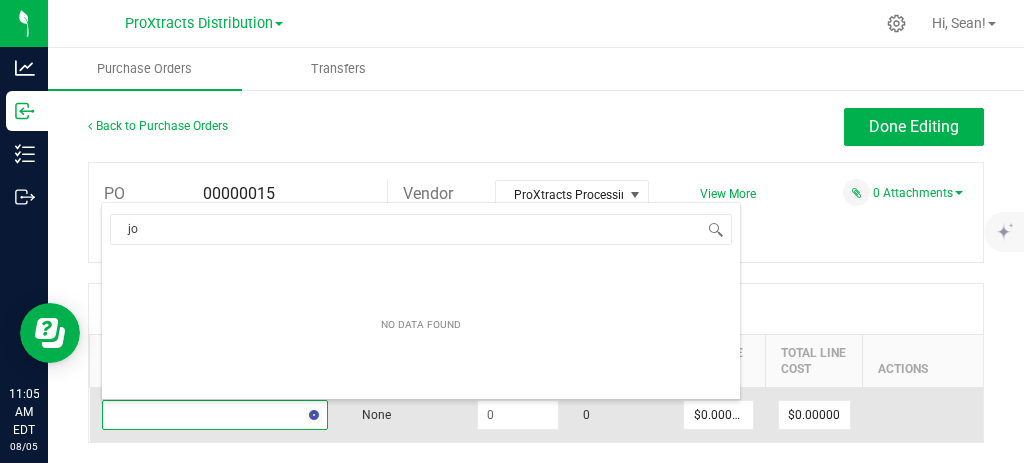 type on "j" 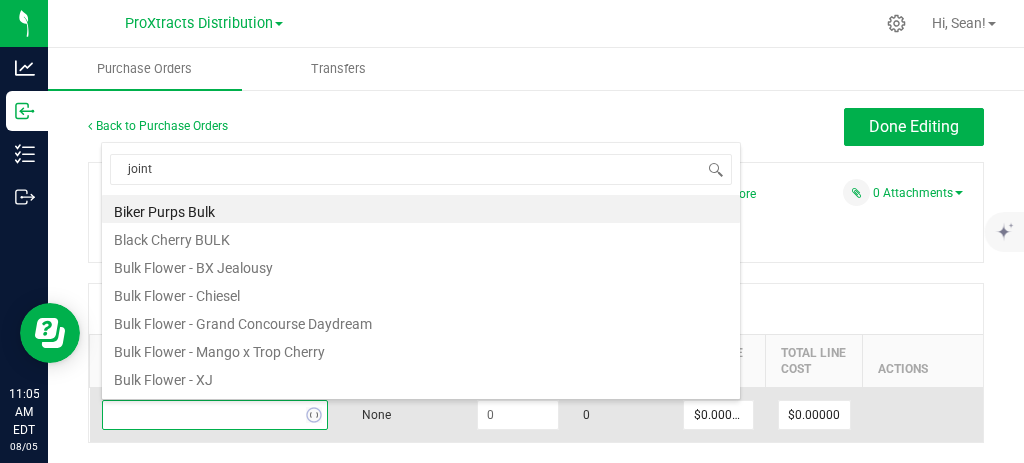 type on "joints" 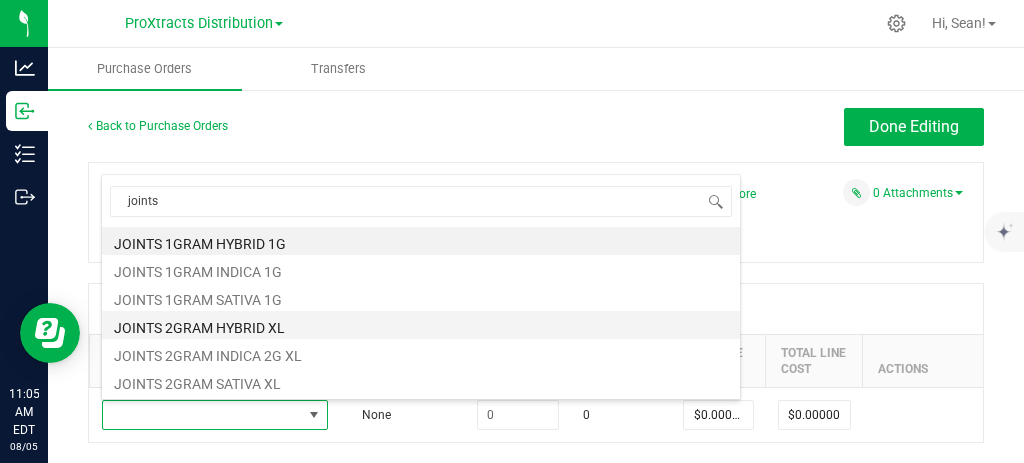 click on "JOINTS 2GRAM HYBRID XL" at bounding box center (421, 325) 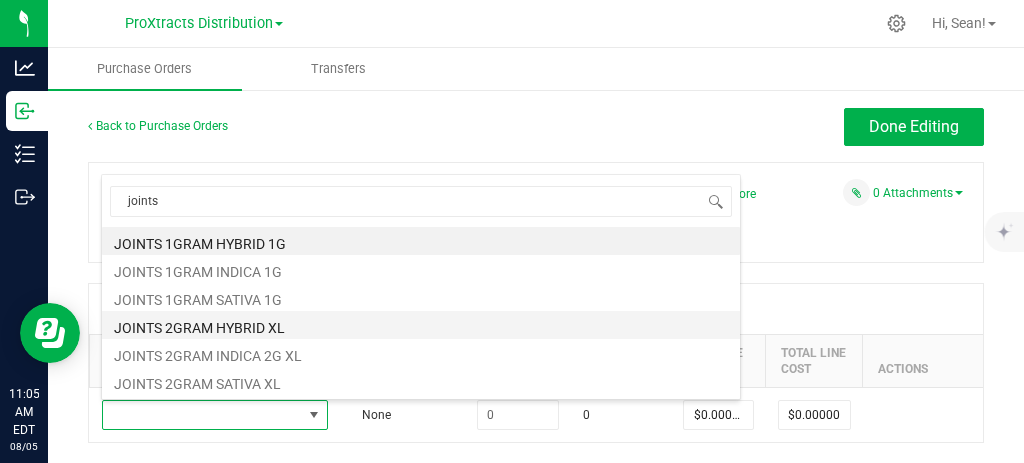 type on "$6.22000" 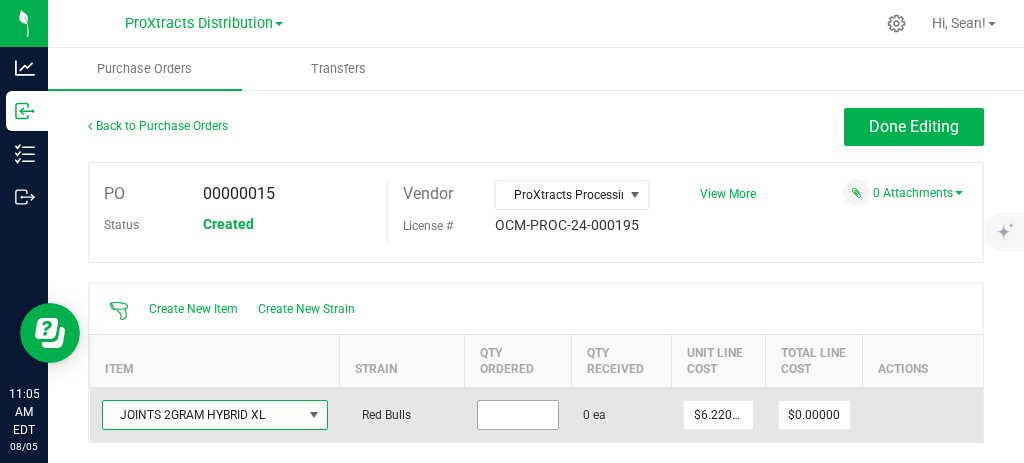 click at bounding box center (518, 415) 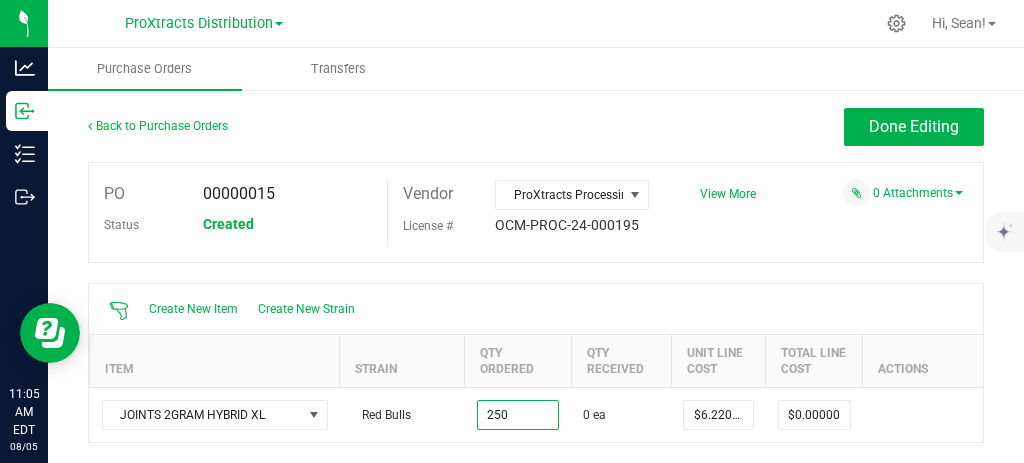 type on "250 ea" 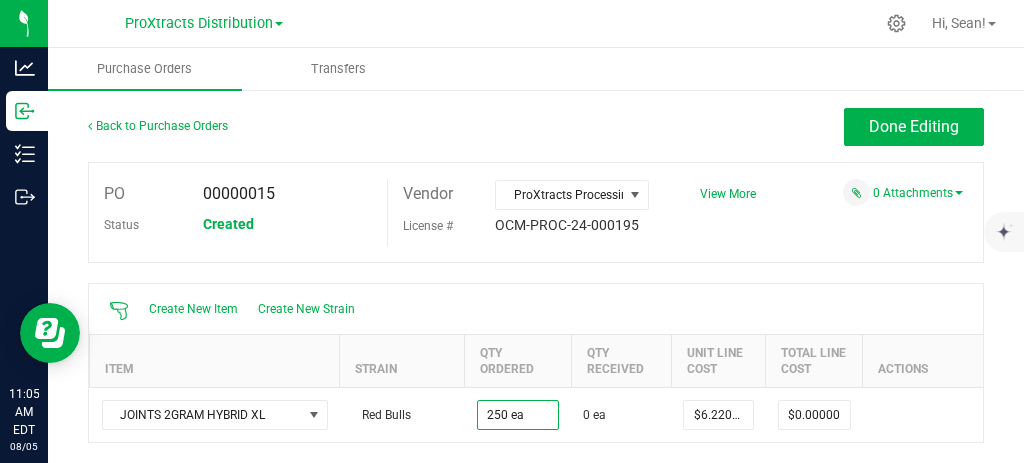 click on "Actions" at bounding box center (923, 360) 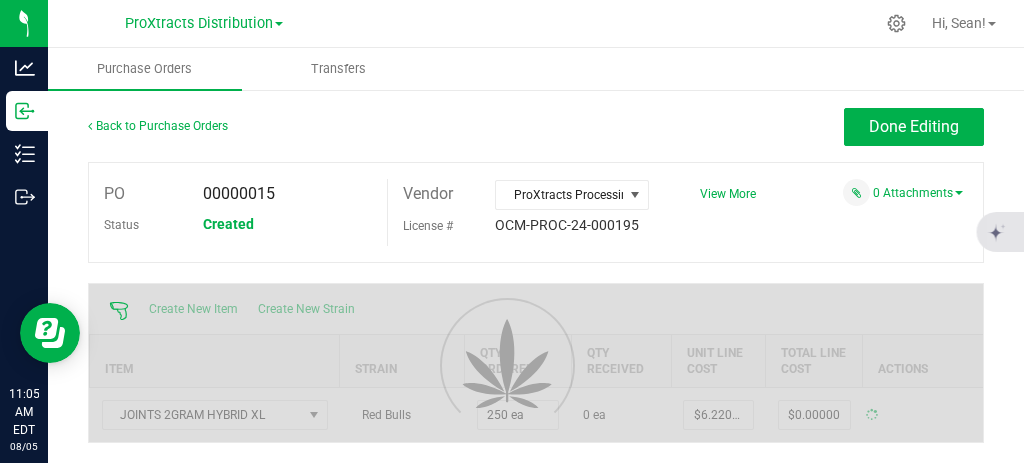 type on "$1,555.00000" 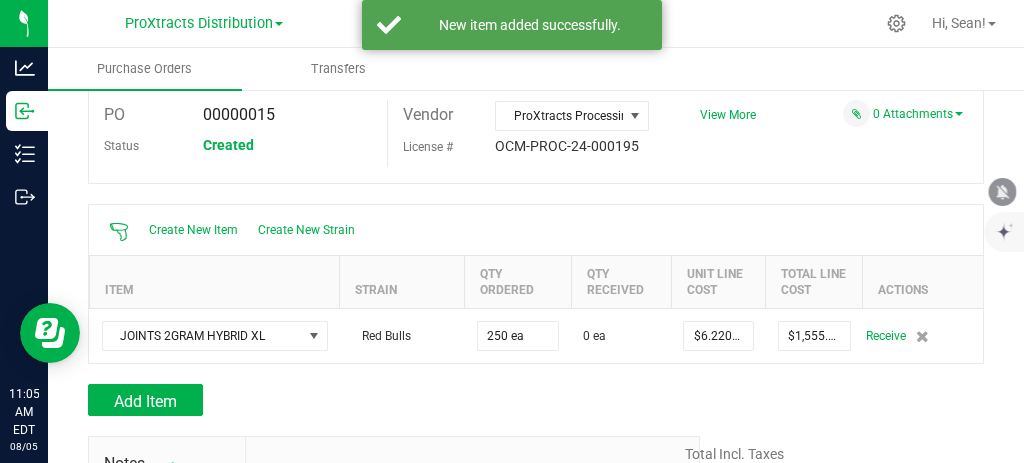 scroll, scrollTop: 83, scrollLeft: 0, axis: vertical 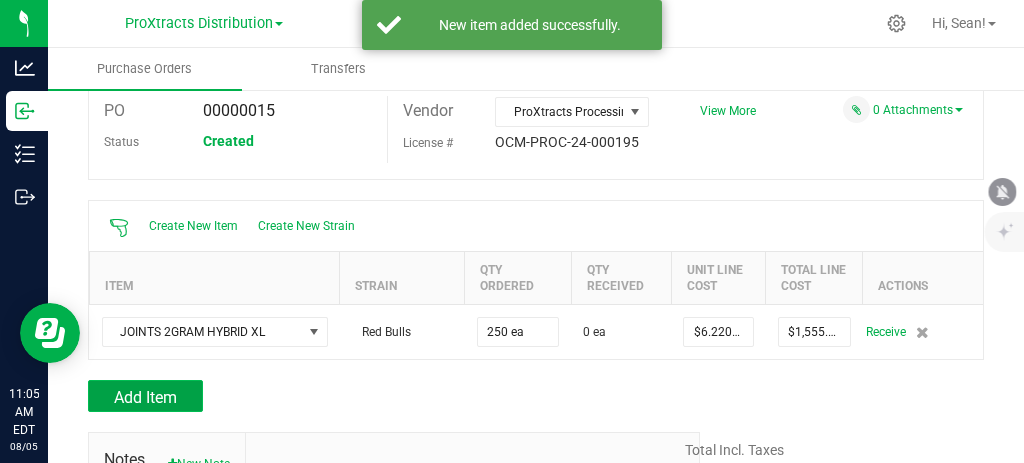 click on "Add Item" at bounding box center (145, 397) 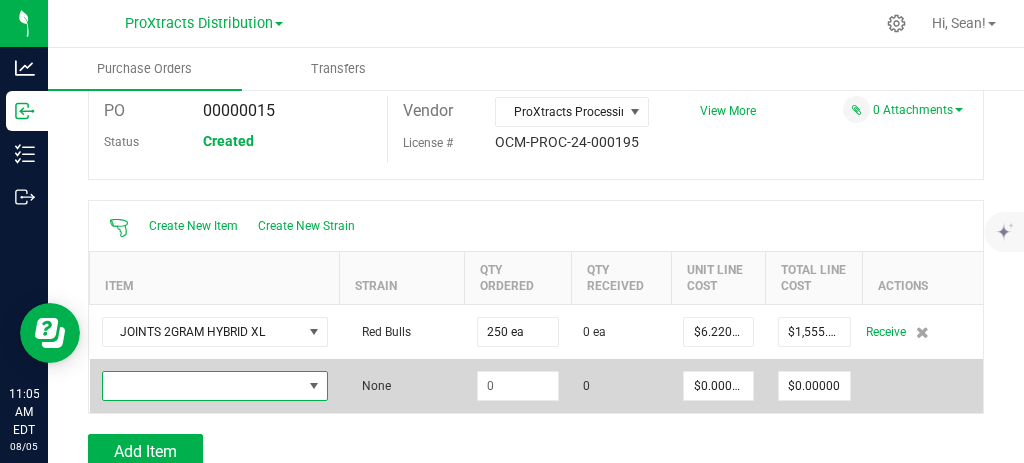 click at bounding box center (314, 386) 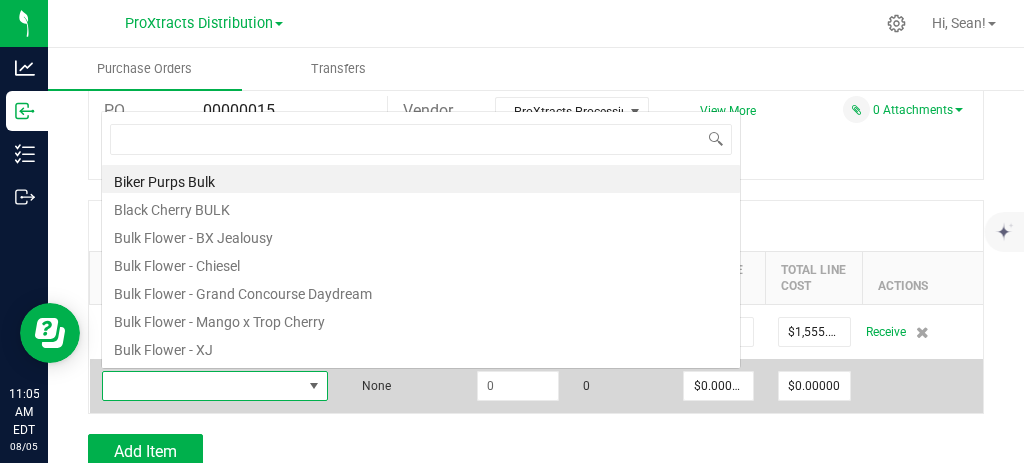 scroll, scrollTop: 99970, scrollLeft: 99773, axis: both 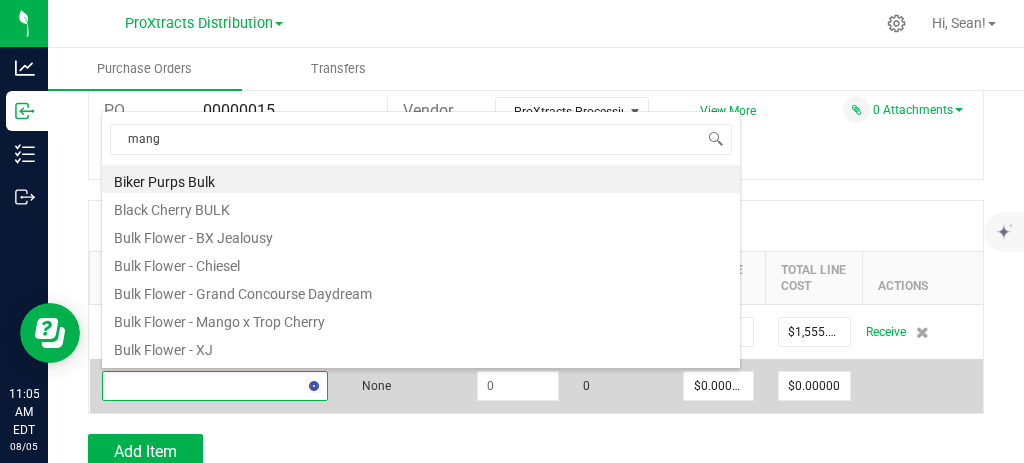 type on "mango" 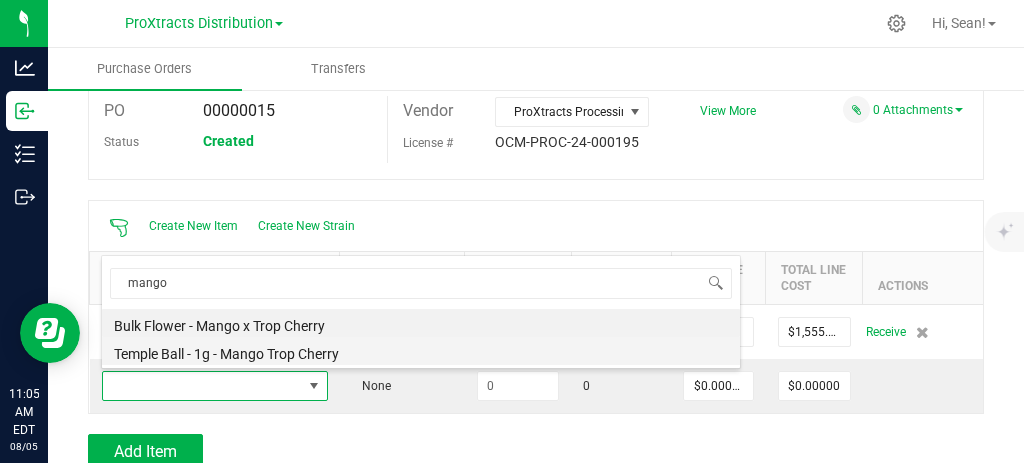 click on "Temple Ball - 1g - Mango Trop Cherry" at bounding box center [421, 351] 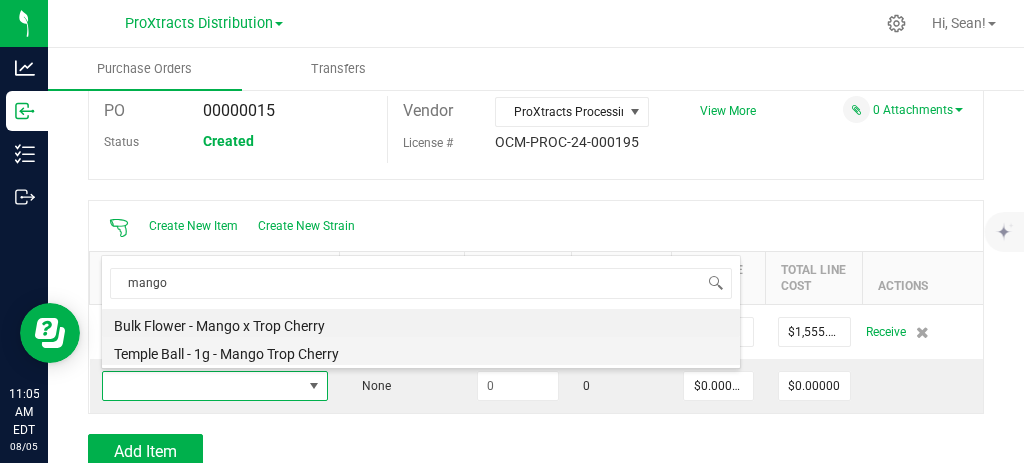 type on "$9.18000" 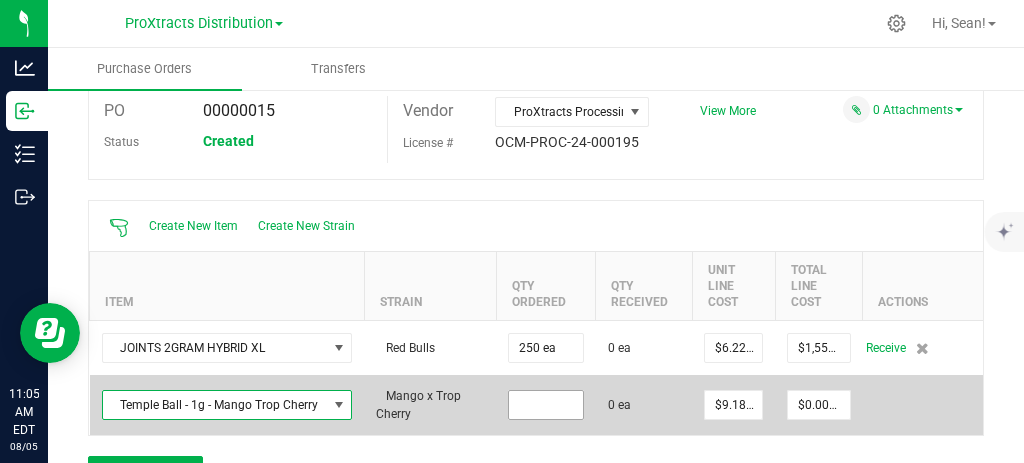 click at bounding box center [546, 405] 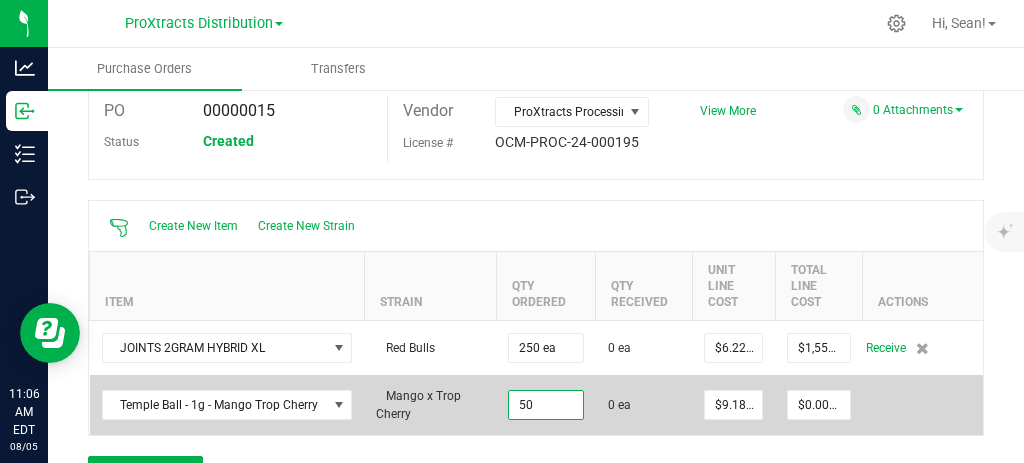 type on "50 ea" 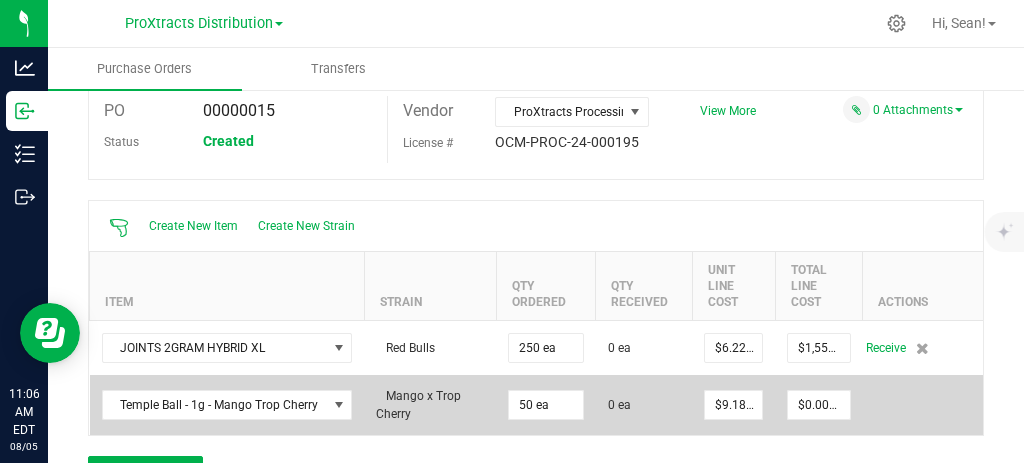 click at bounding box center (923, 405) 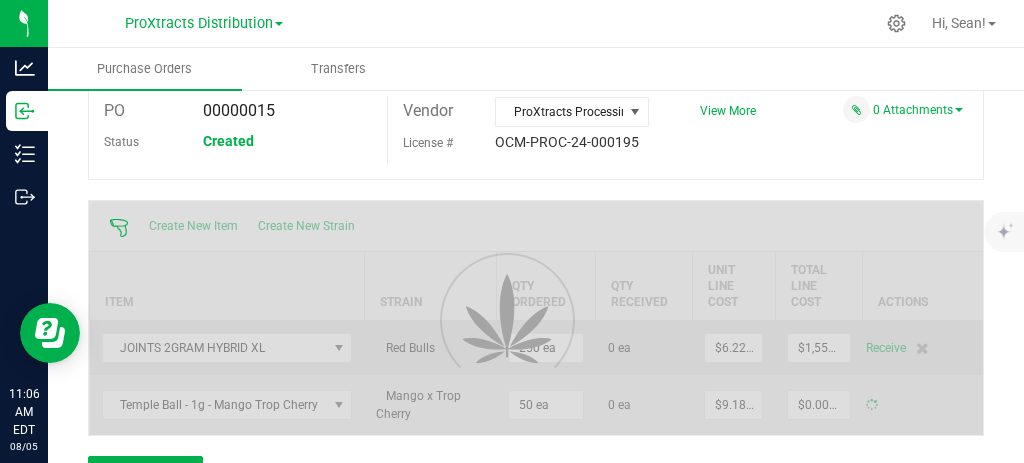 type on "$459.00000" 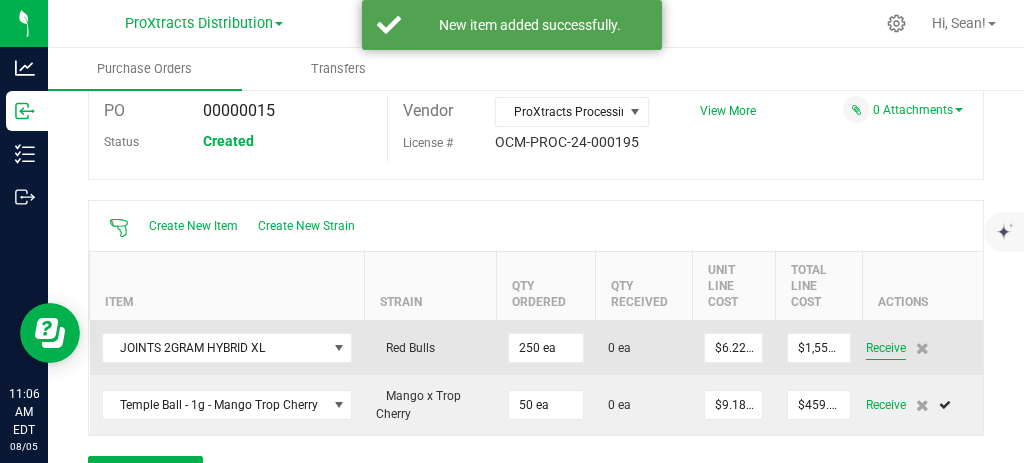 click on "Receive" at bounding box center [886, 348] 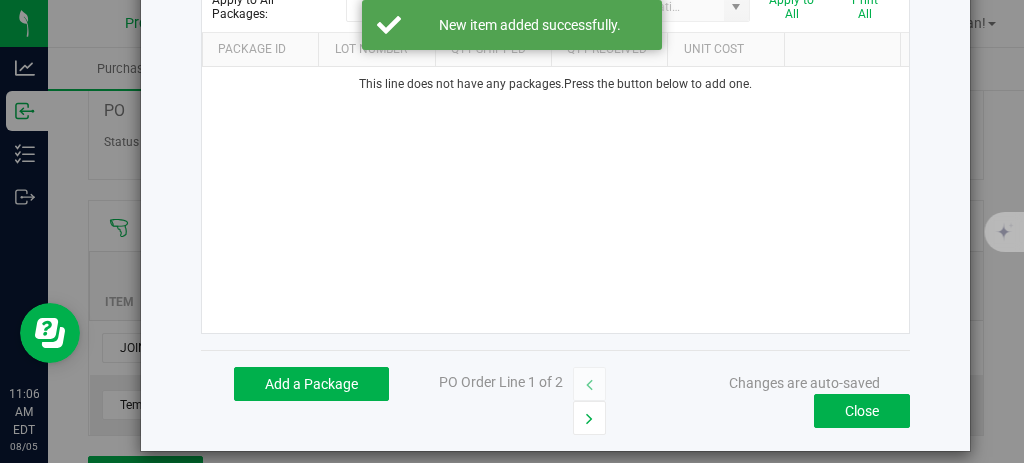 scroll, scrollTop: 278, scrollLeft: 0, axis: vertical 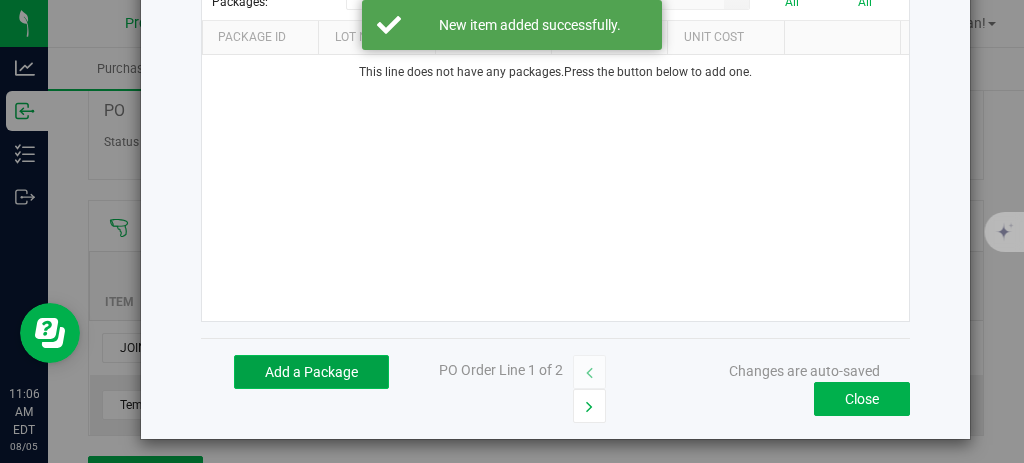 click on "Add a Package" at bounding box center (311, 372) 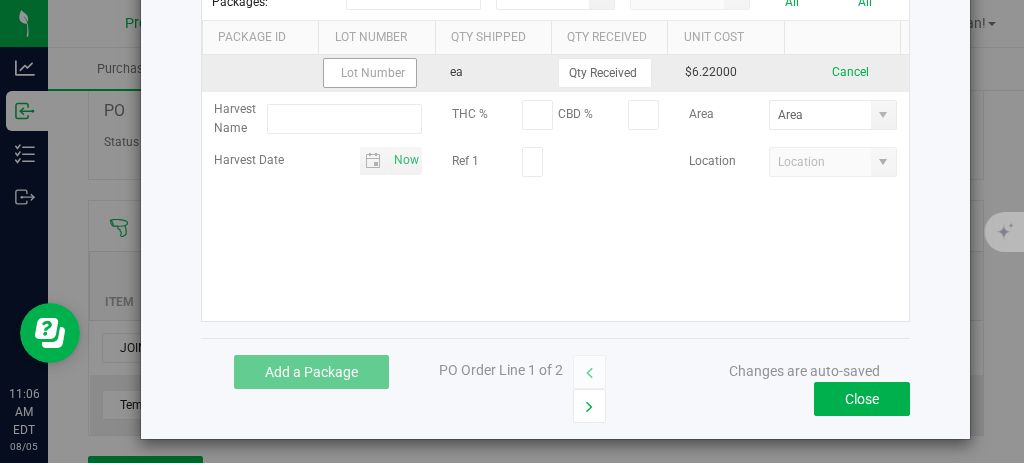 click at bounding box center [370, 73] 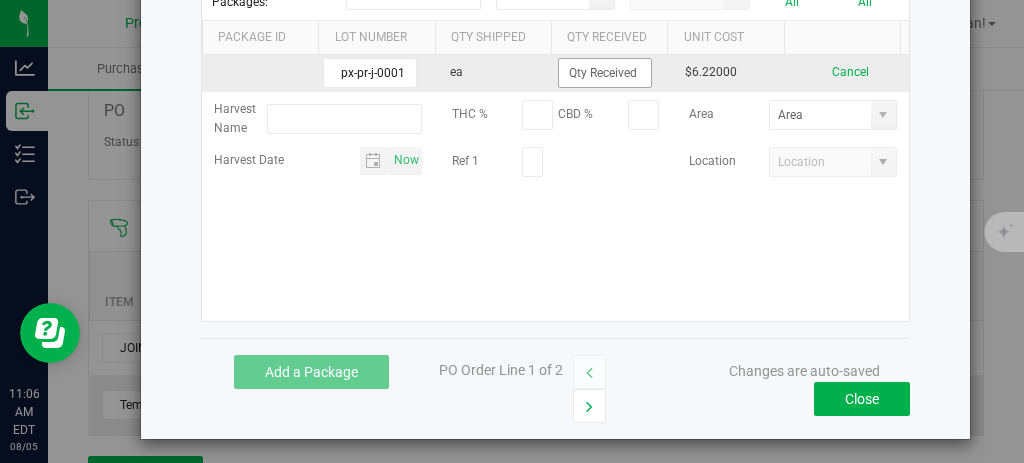 type on "px-pr-j-0001" 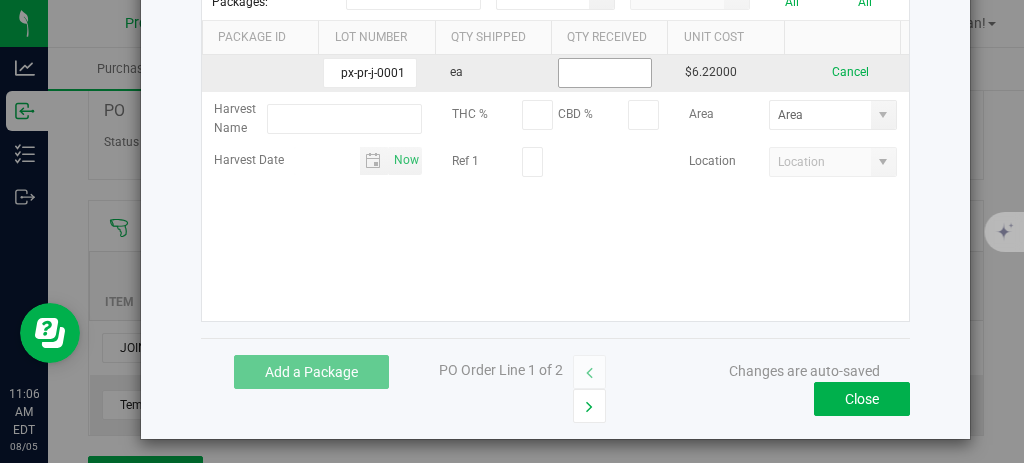 click at bounding box center [605, 73] 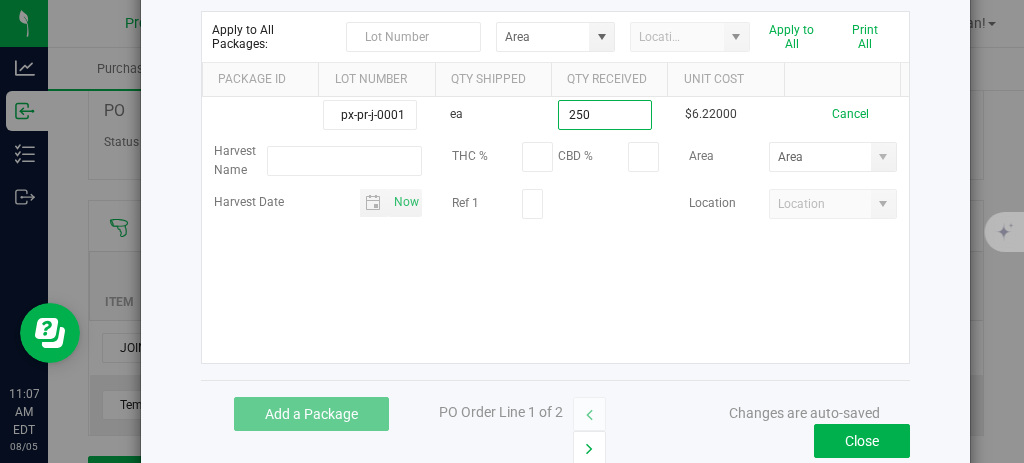 scroll, scrollTop: 278, scrollLeft: 0, axis: vertical 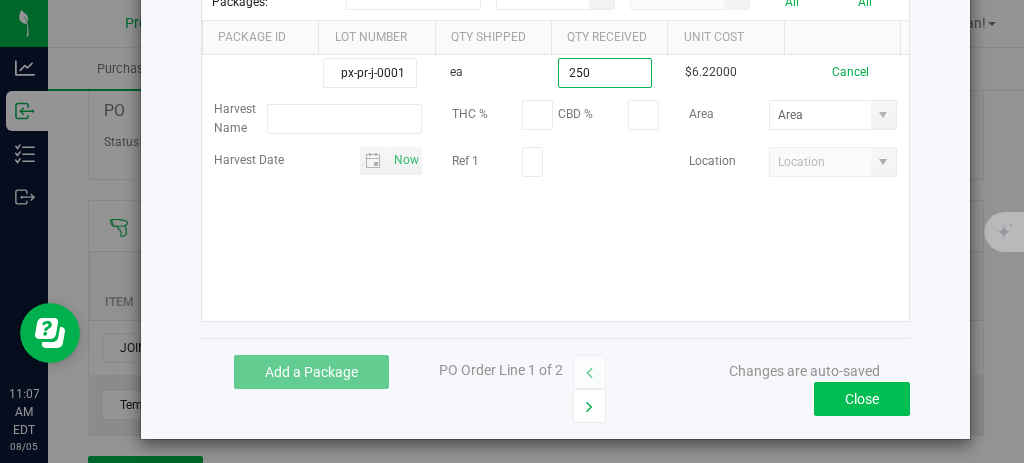 type on "250 ea" 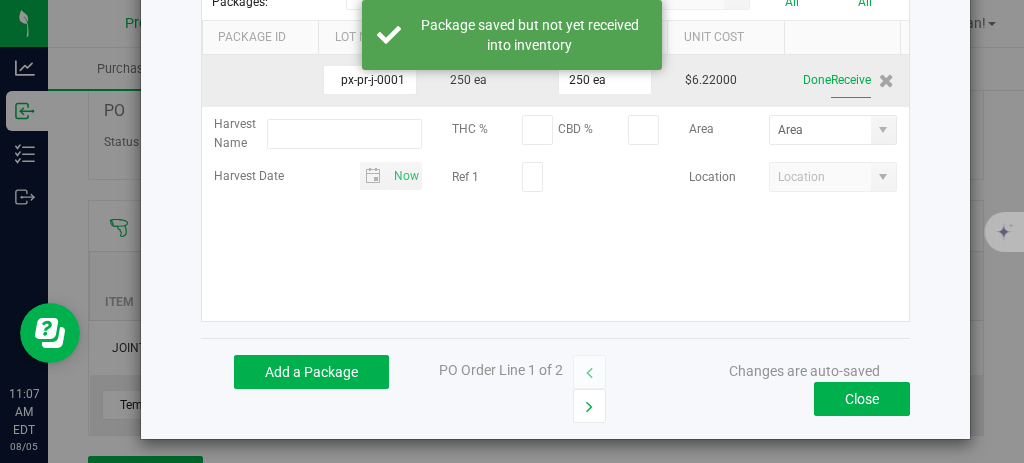 click on "Receive" at bounding box center (851, 80) 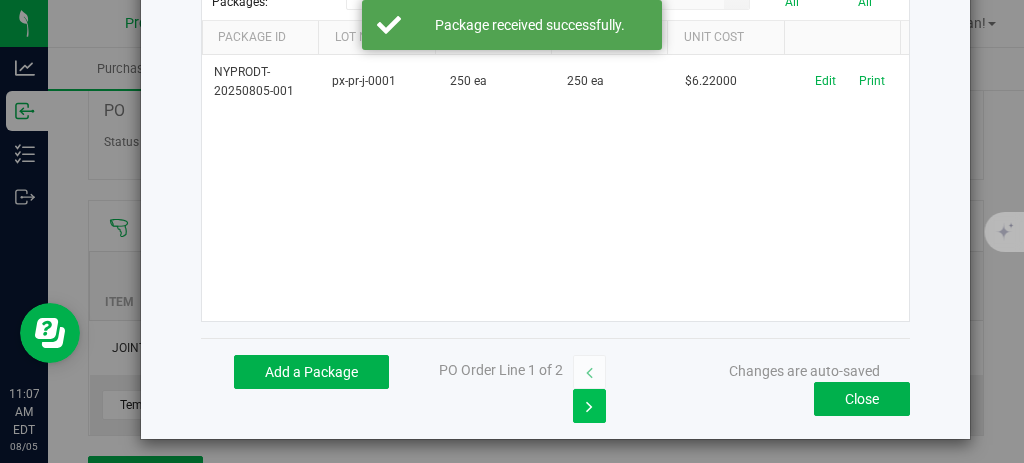 click at bounding box center [589, 407] 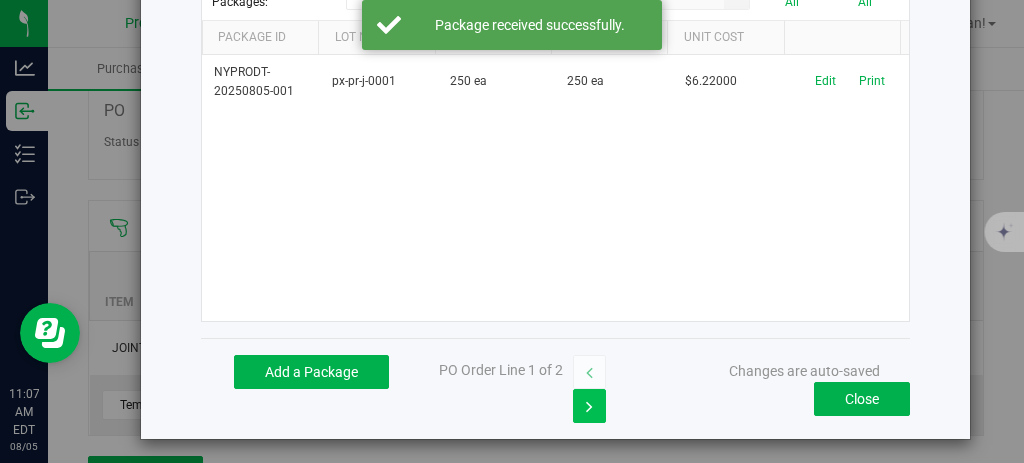 type on "$459.00000" 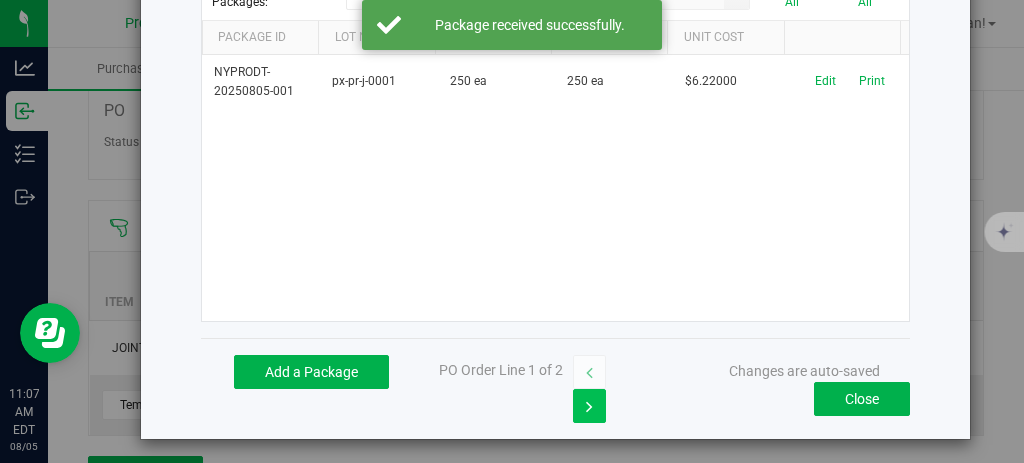 type on "$9.18000" 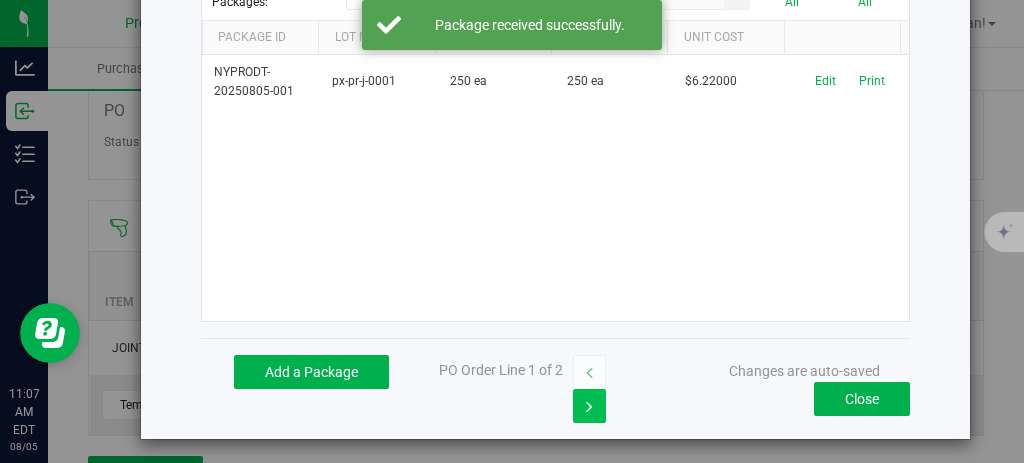 scroll, scrollTop: 298, scrollLeft: 0, axis: vertical 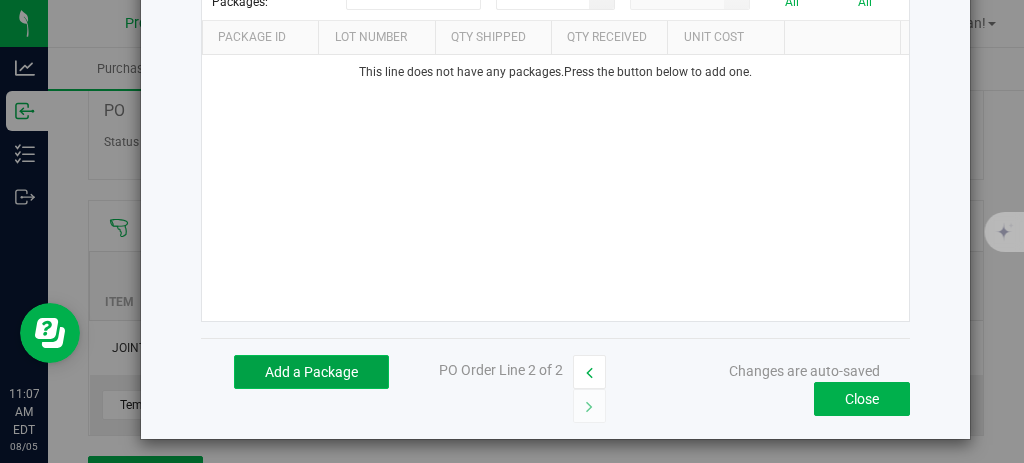 click on "Add a Package" at bounding box center (311, 372) 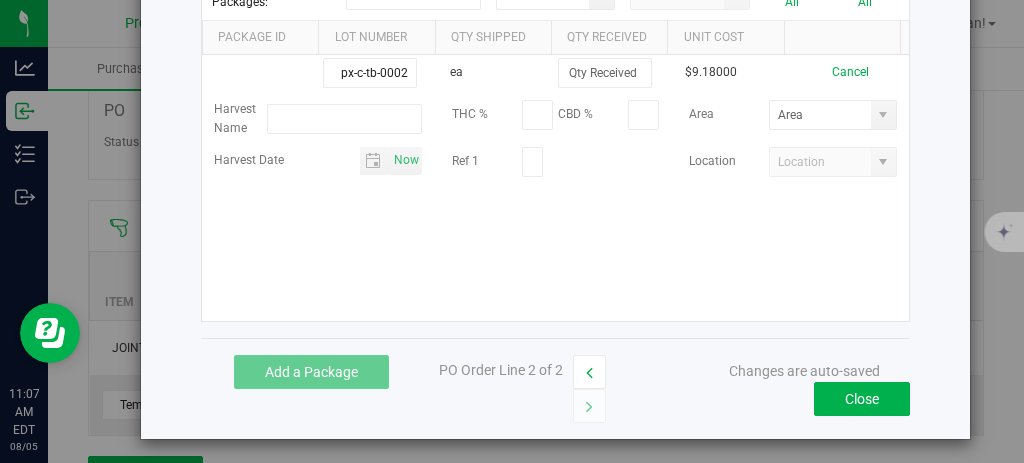 scroll, scrollTop: 0, scrollLeft: 2, axis: horizontal 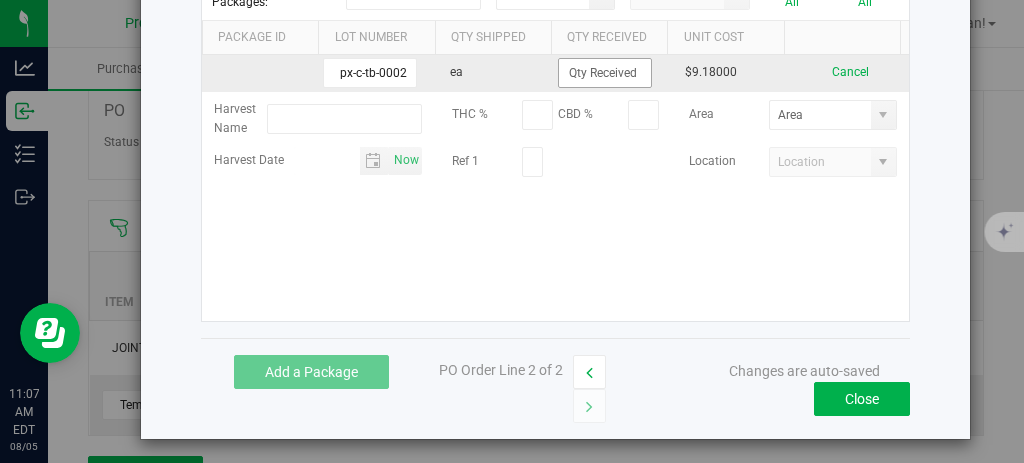 type on "px-c-tb-0002" 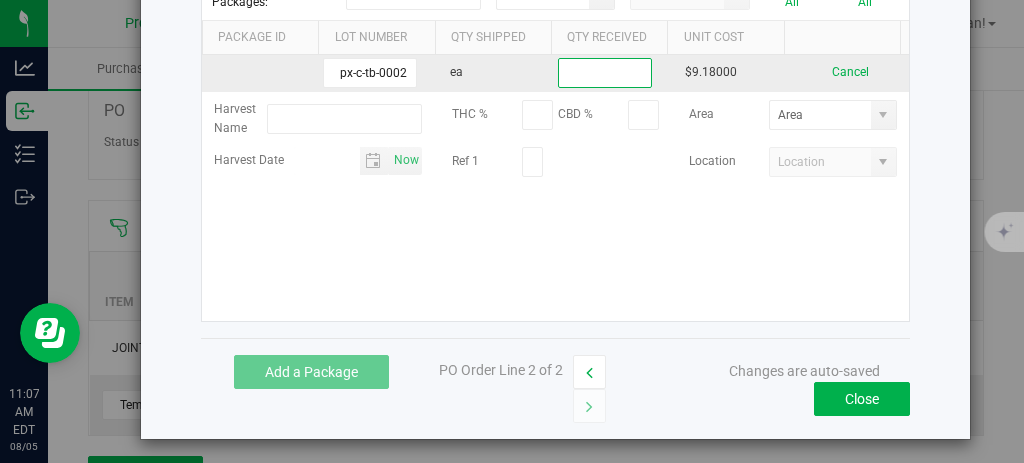 click at bounding box center (605, 73) 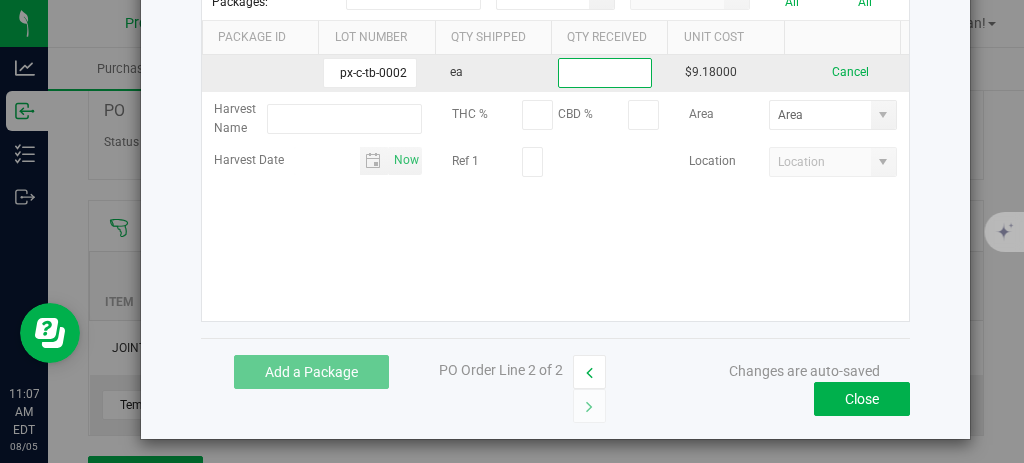 scroll, scrollTop: 0, scrollLeft: 0, axis: both 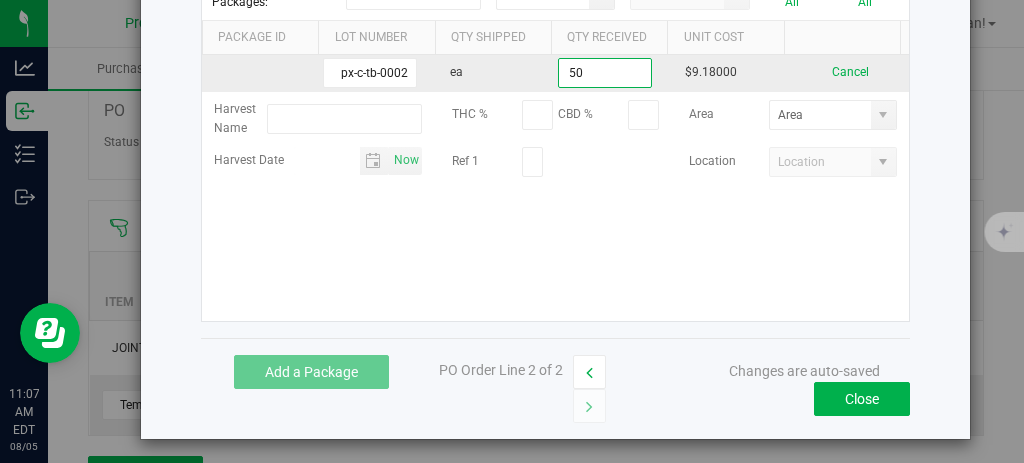 type on "50 ea" 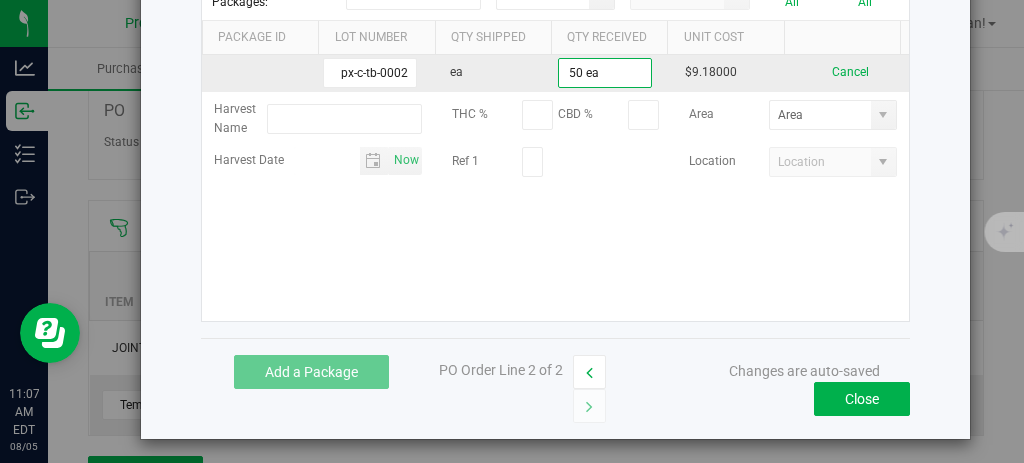 click on "px-c-tb-0002   ea  50 ea  $9.18000   Cancel   Harvest Name   THC %   CBD %   Area   Harvest Date
Now
Ref 1   Location" at bounding box center [555, 188] 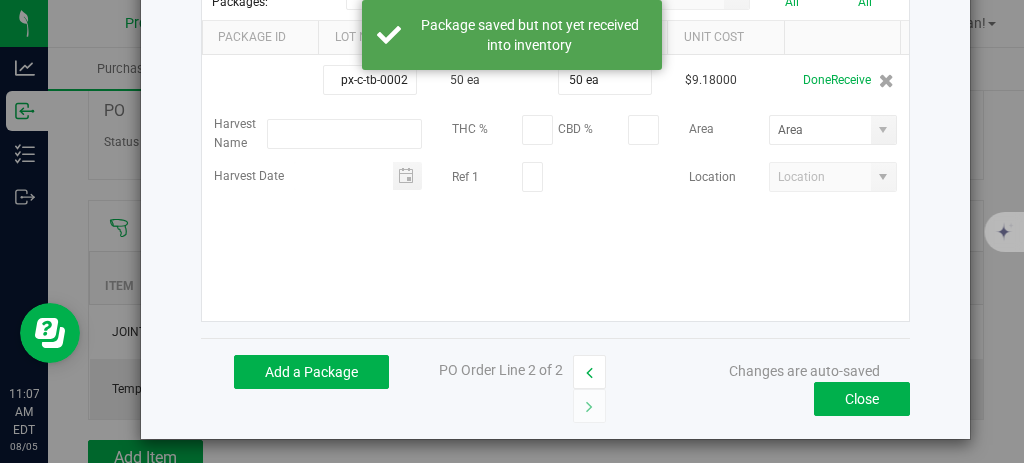 click on "Receive" at bounding box center (851, 80) 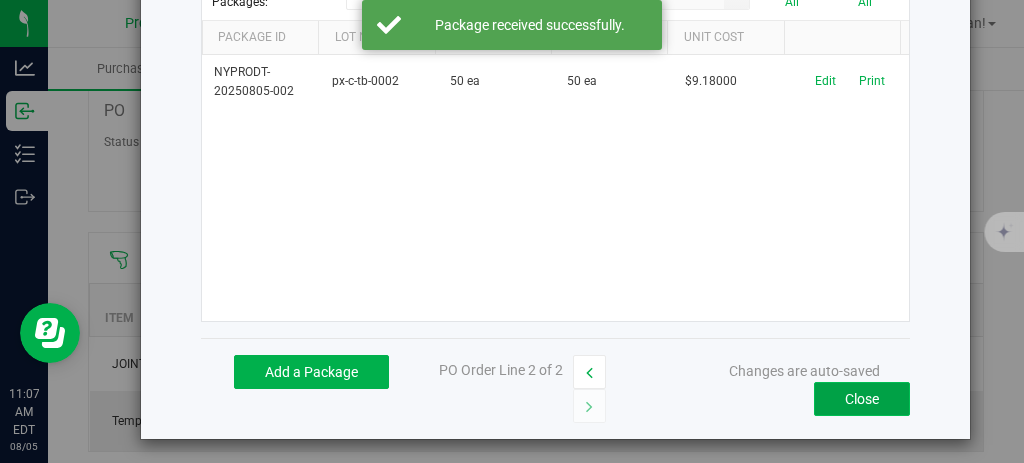 click on "Close" at bounding box center (862, 399) 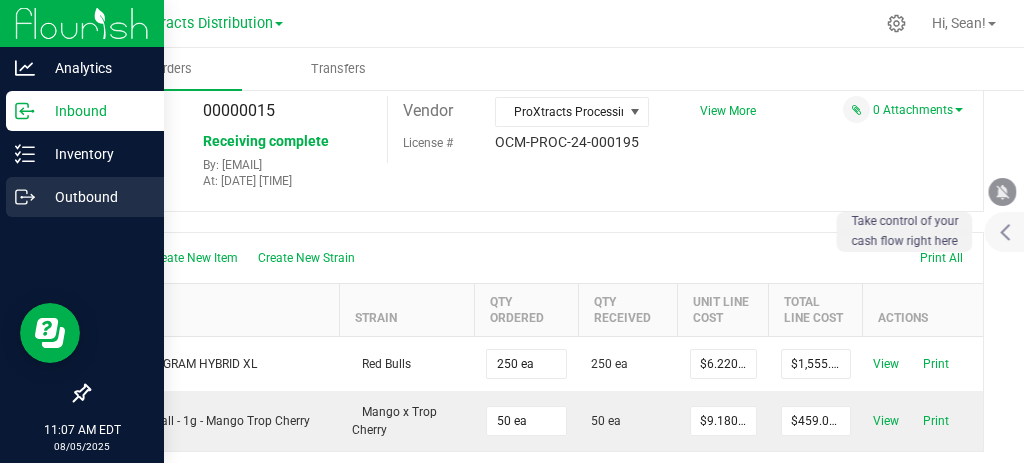 click on "Outbound" at bounding box center [95, 197] 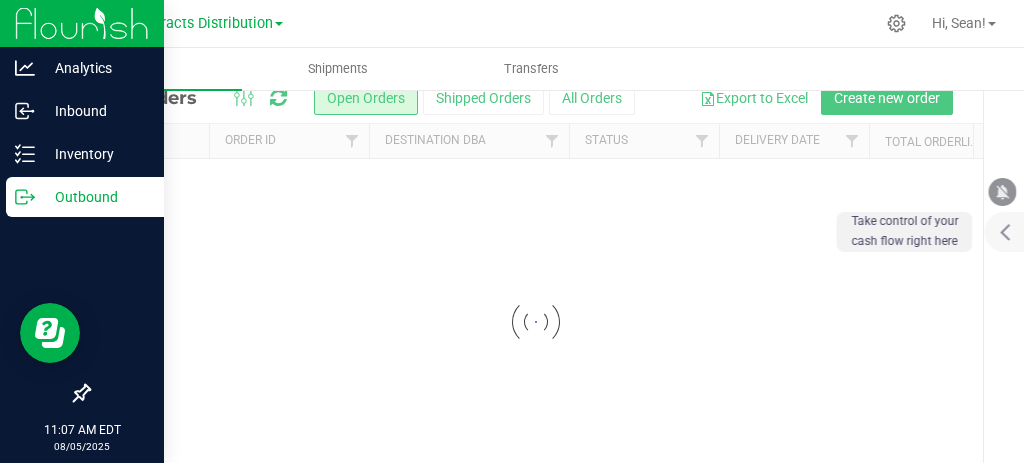 scroll, scrollTop: 0, scrollLeft: 0, axis: both 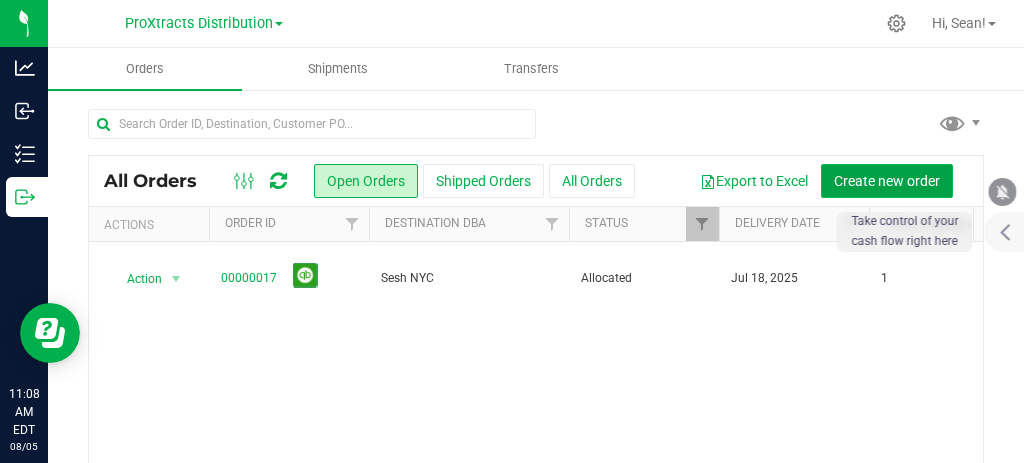 click on "Create new order" at bounding box center [887, 181] 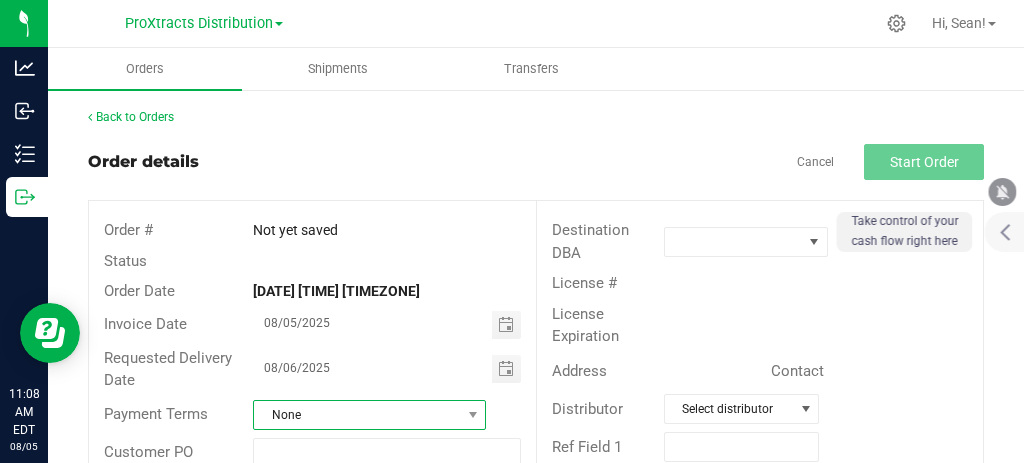 click on "None" at bounding box center [357, 415] 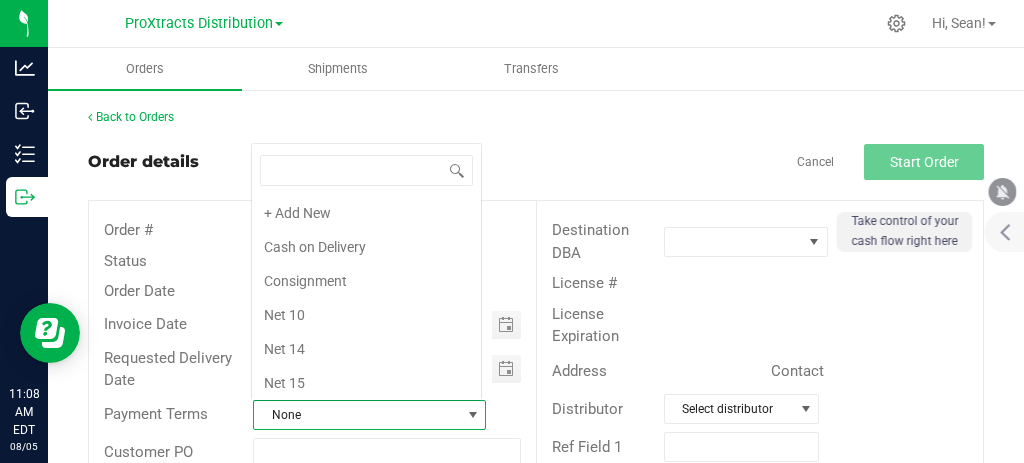 scroll, scrollTop: 0, scrollLeft: 0, axis: both 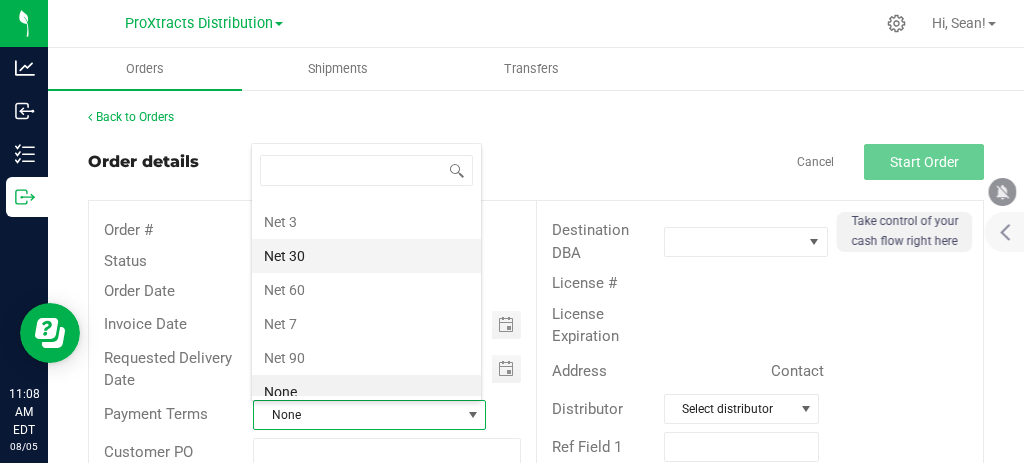 click on "Net 30" at bounding box center (366, 256) 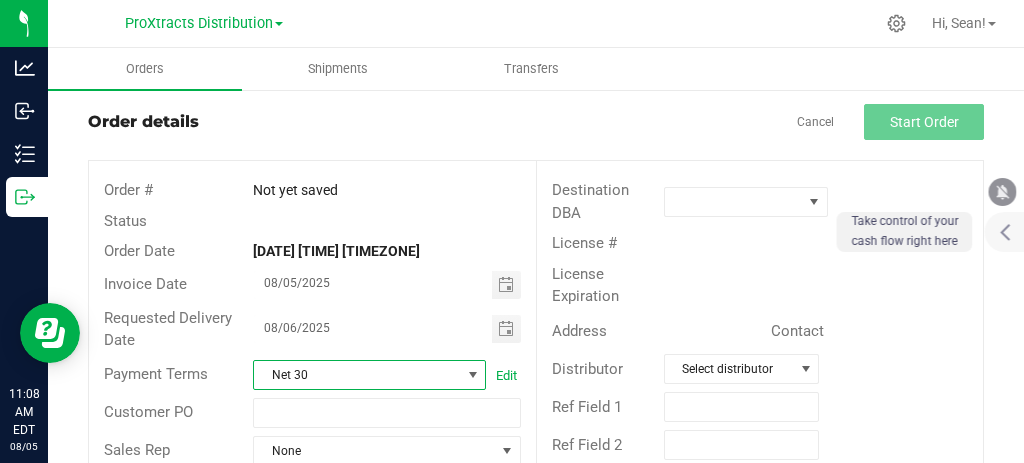 scroll, scrollTop: 54, scrollLeft: 0, axis: vertical 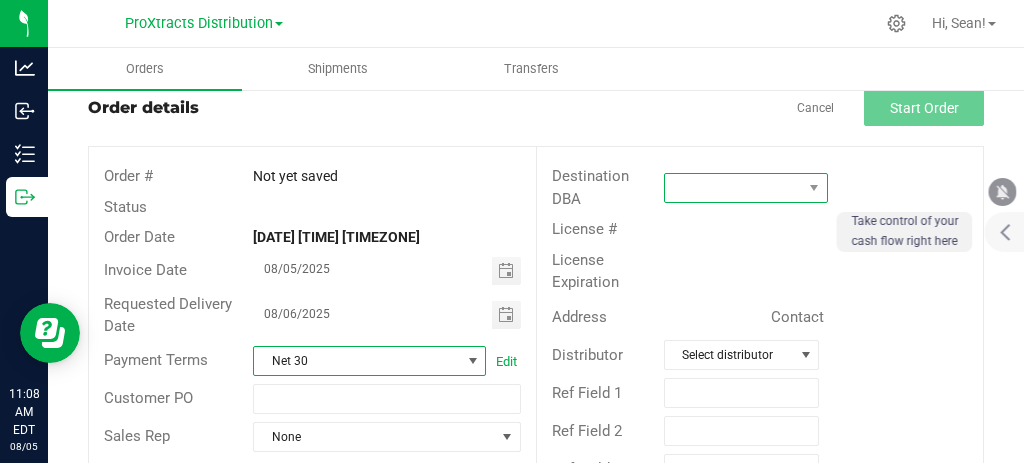 click at bounding box center (733, 188) 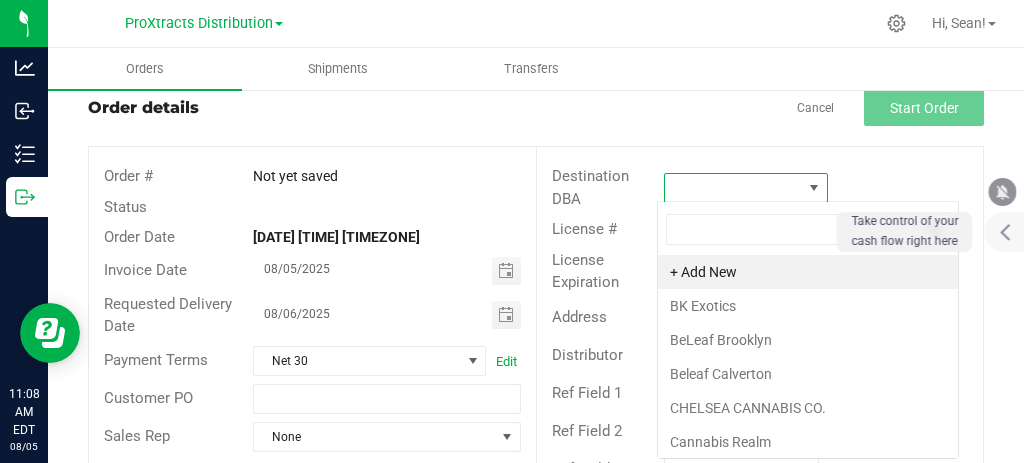 scroll, scrollTop: 99970, scrollLeft: 99837, axis: both 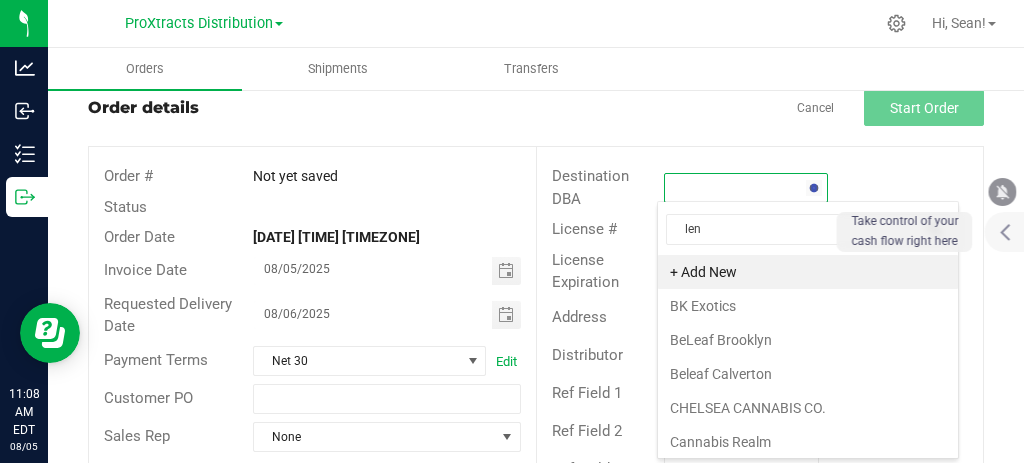 type on "leno" 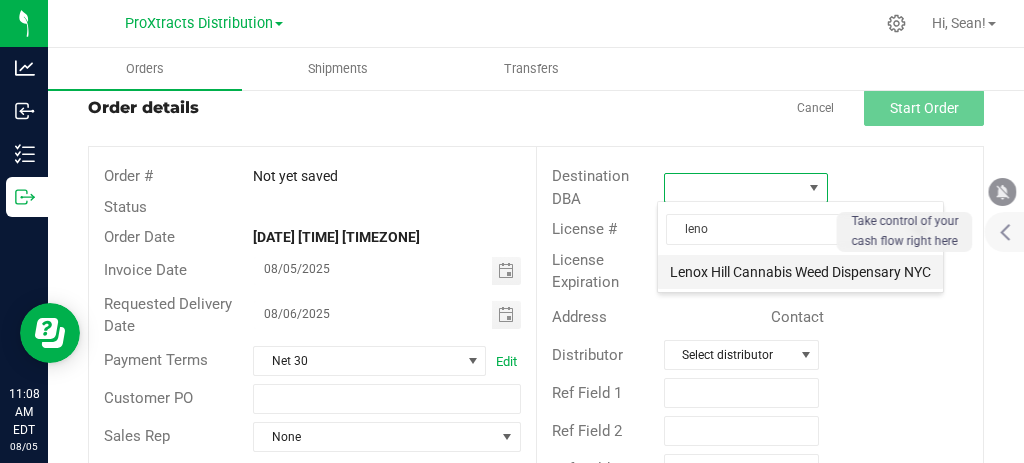 click on "Lenox Hill Cannabis Weed Dispensary NYC" at bounding box center [800, 272] 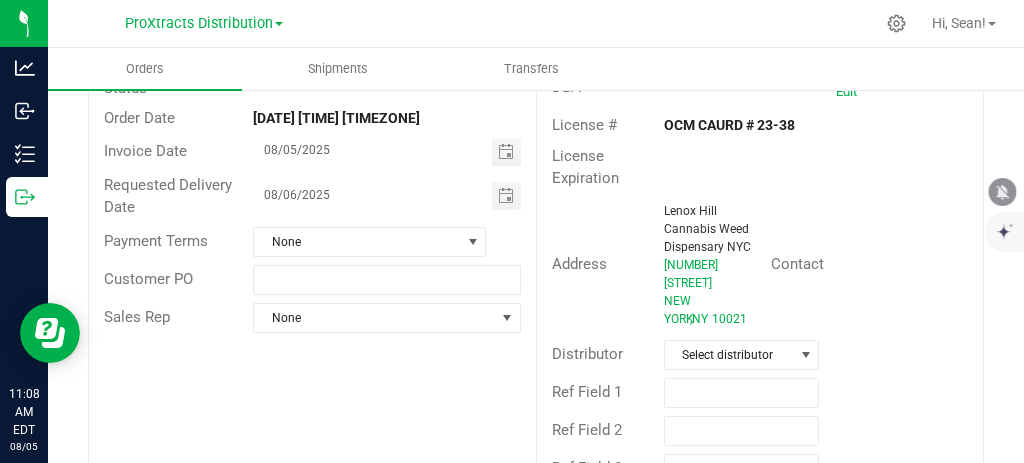 scroll, scrollTop: 211, scrollLeft: 0, axis: vertical 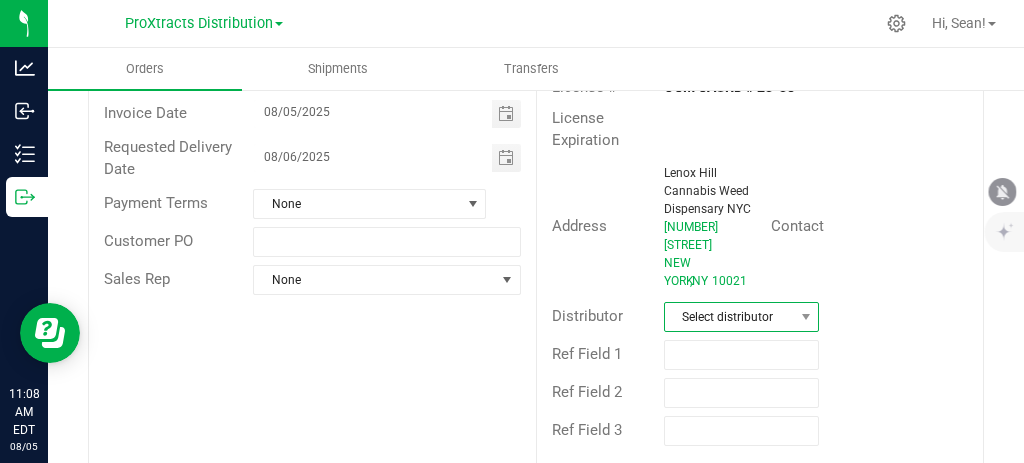 click on "Select distributor" at bounding box center (729, 317) 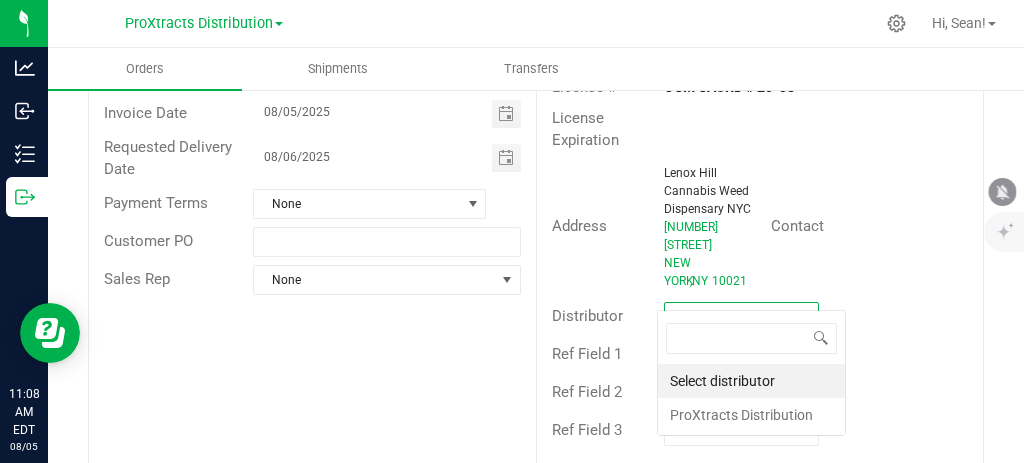 scroll, scrollTop: 99970, scrollLeft: 99845, axis: both 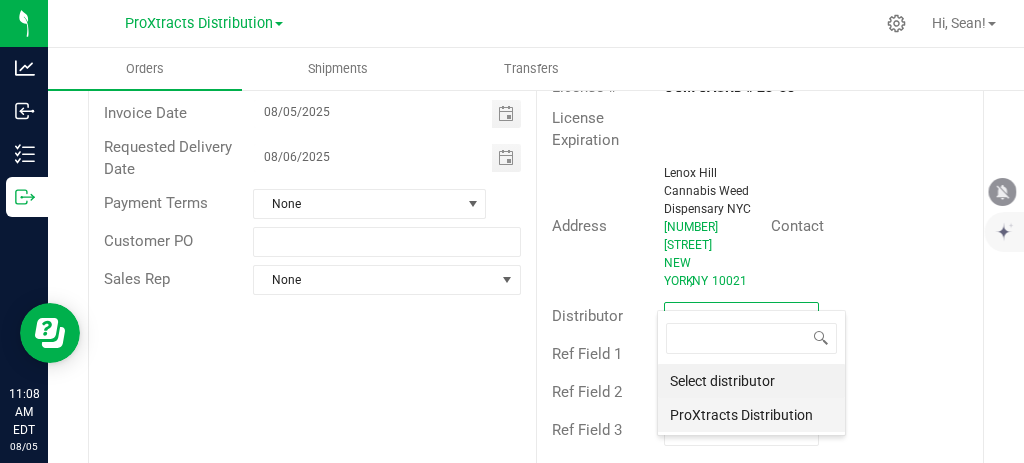 click on "ProXtracts Distribution" at bounding box center [751, 415] 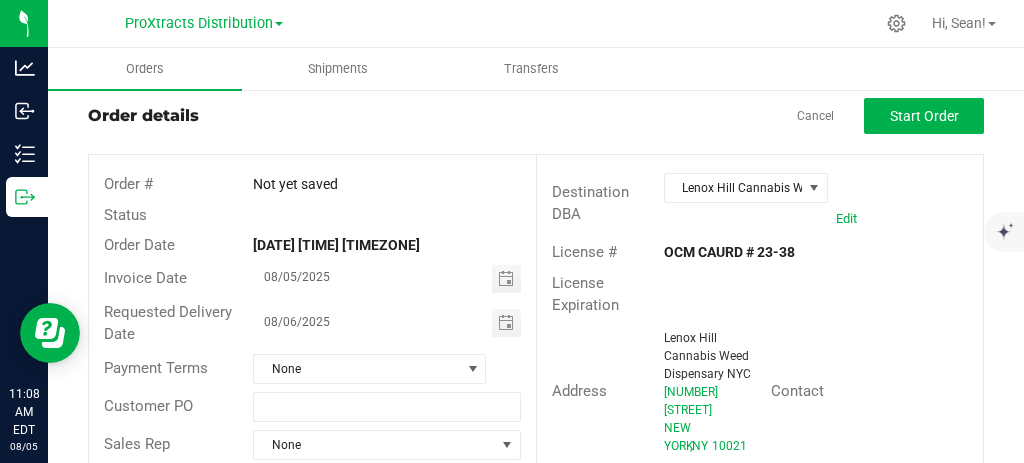scroll, scrollTop: 0, scrollLeft: 0, axis: both 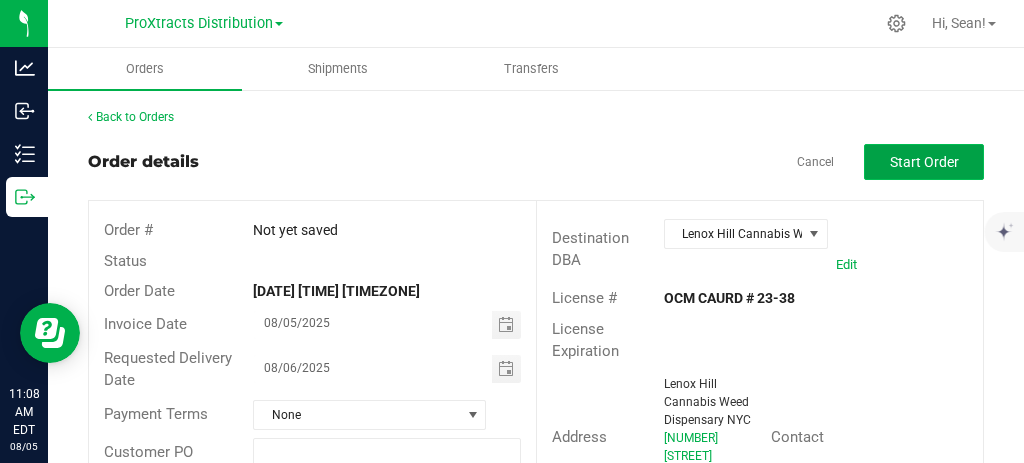 click on "Start Order" at bounding box center [924, 162] 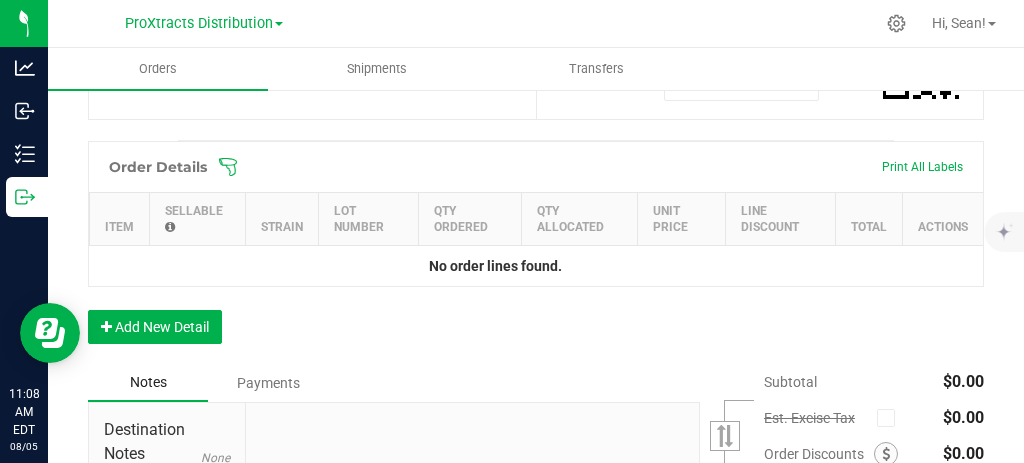 scroll, scrollTop: 560, scrollLeft: 0, axis: vertical 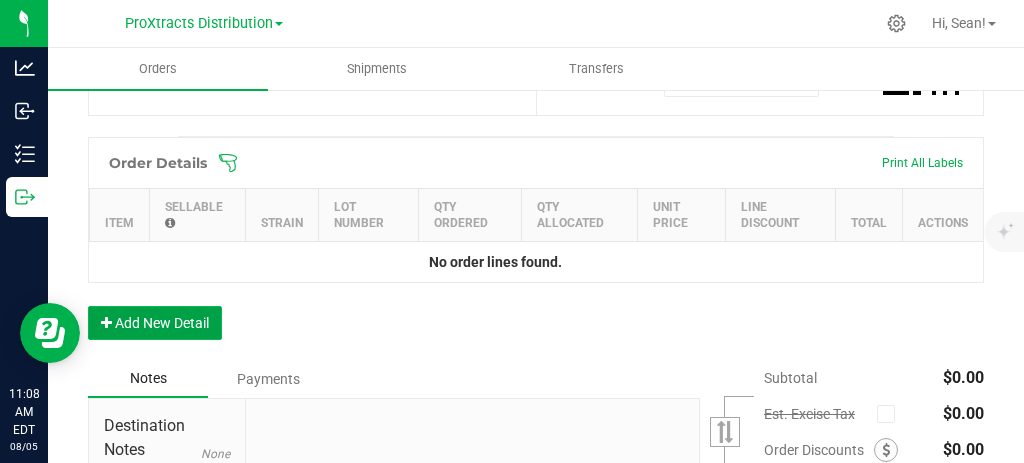 click on "Add New Detail" at bounding box center (155, 323) 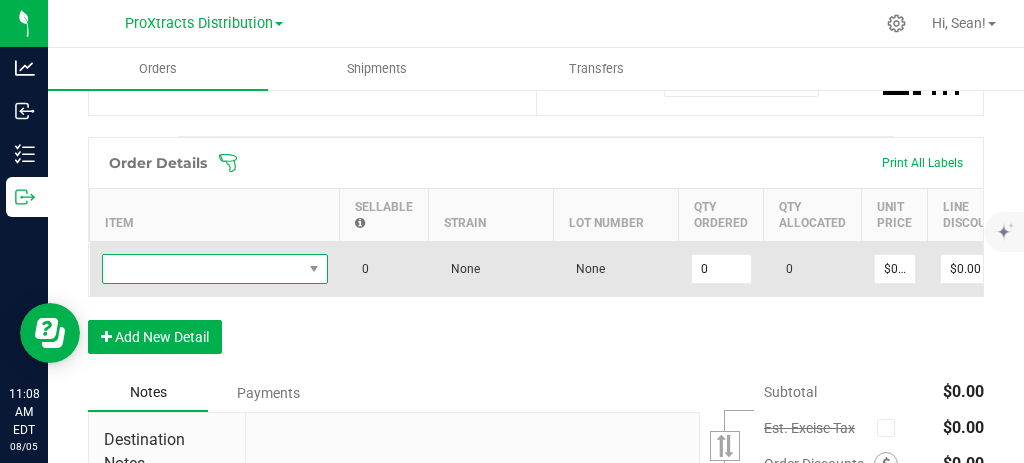click at bounding box center [202, 269] 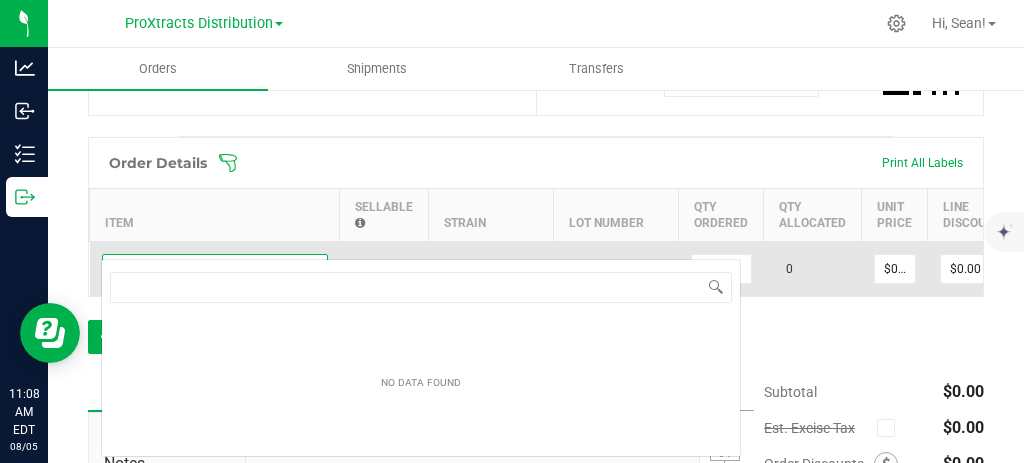 scroll, scrollTop: 99970, scrollLeft: 99773, axis: both 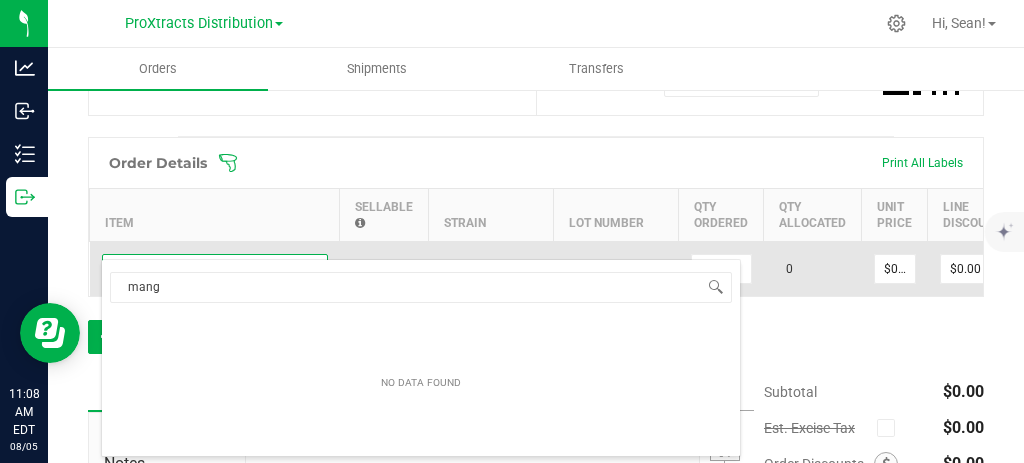 type on "mango" 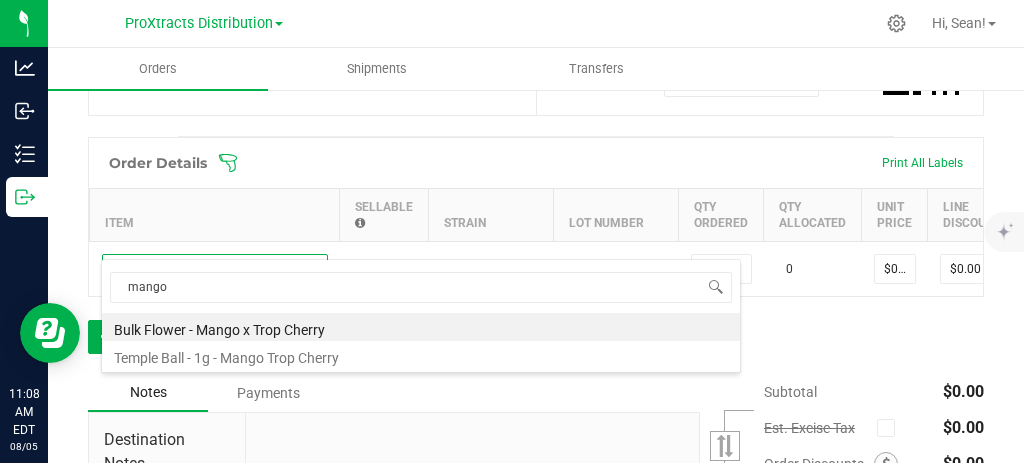 click on "Temple Ball - 1g - Mango Trop Cherry" at bounding box center (421, 355) 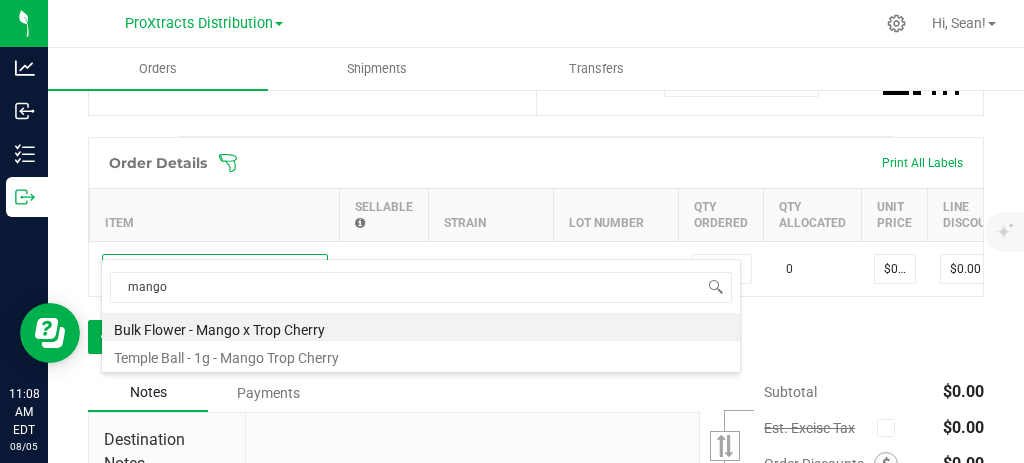 type on "0 ea" 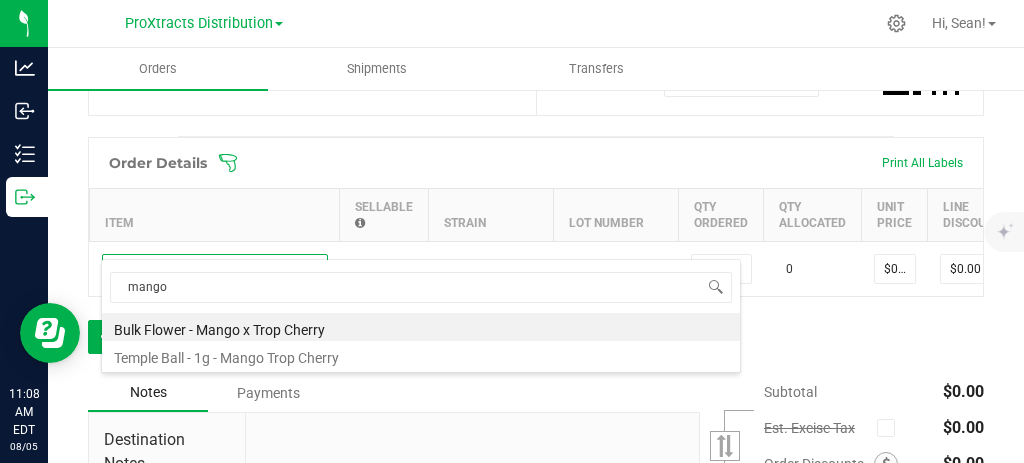 type on "$27.50000" 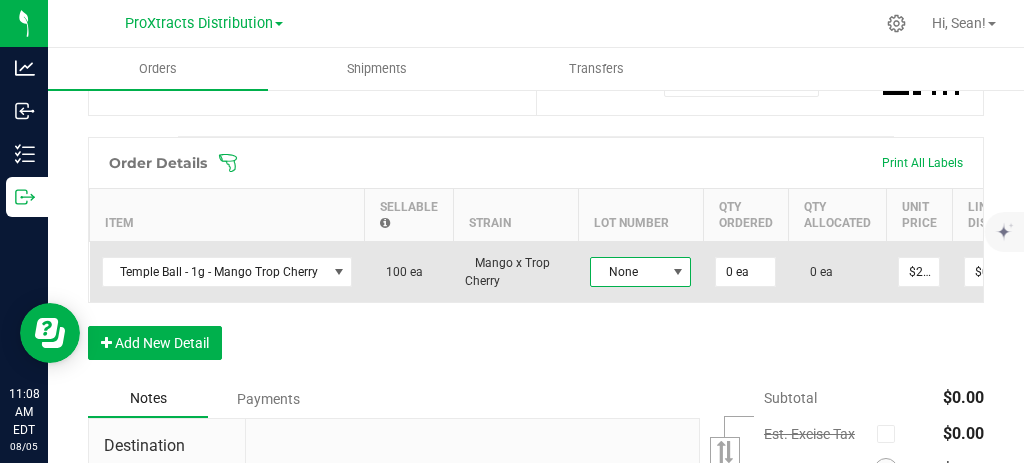 click on "None" at bounding box center (628, 272) 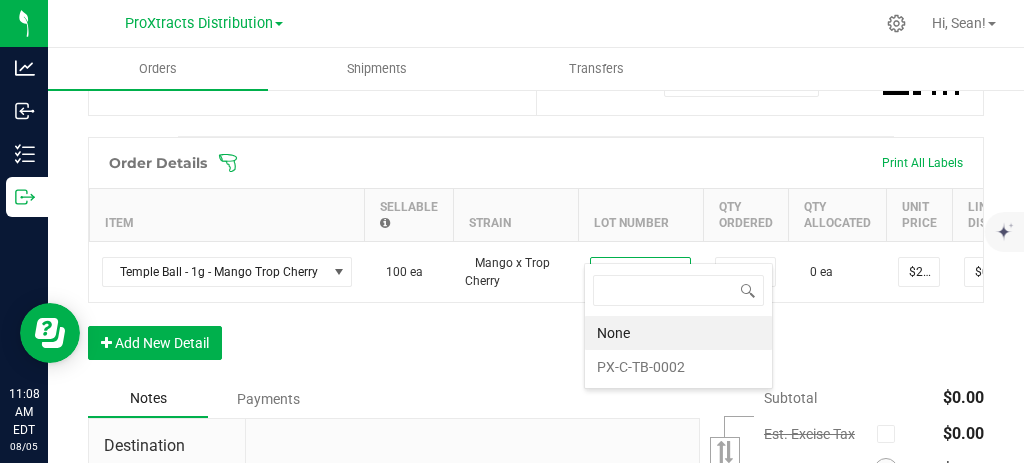 scroll, scrollTop: 99970, scrollLeft: 99899, axis: both 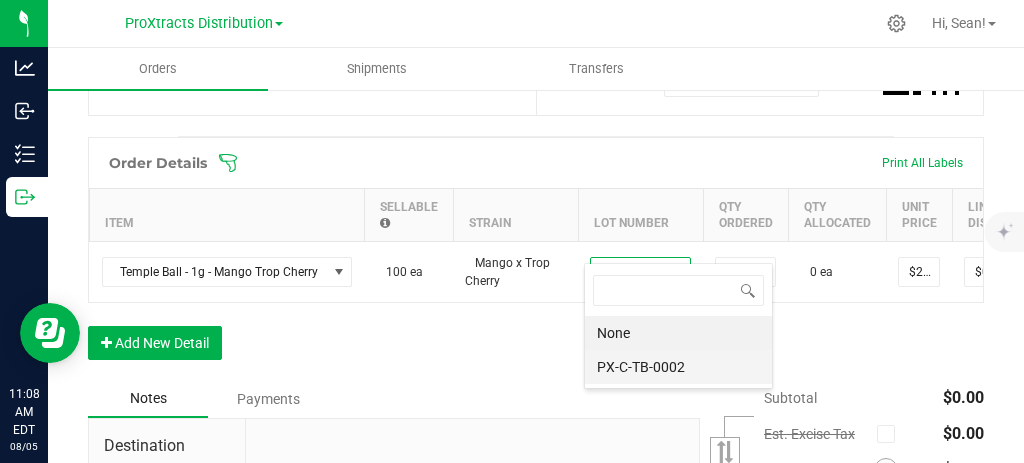 click on "PX-C-TB-0002" at bounding box center (678, 367) 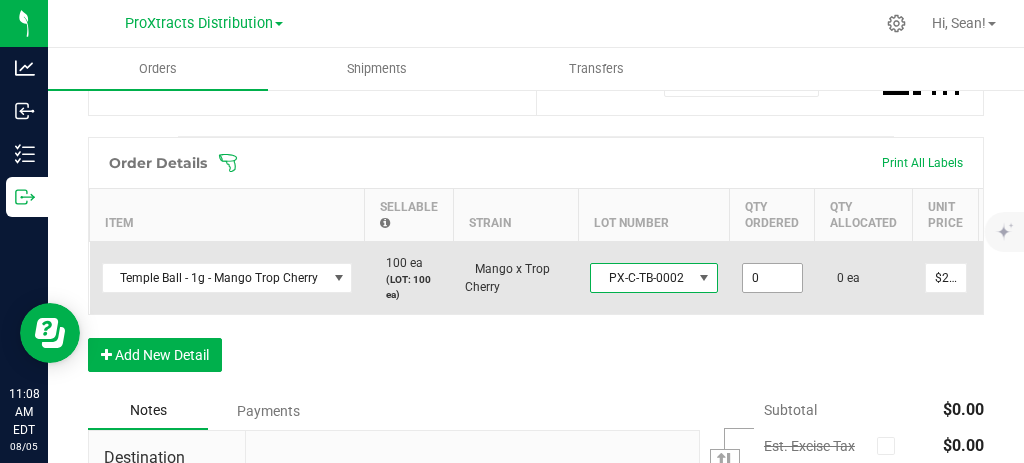 click on "0" at bounding box center [772, 278] 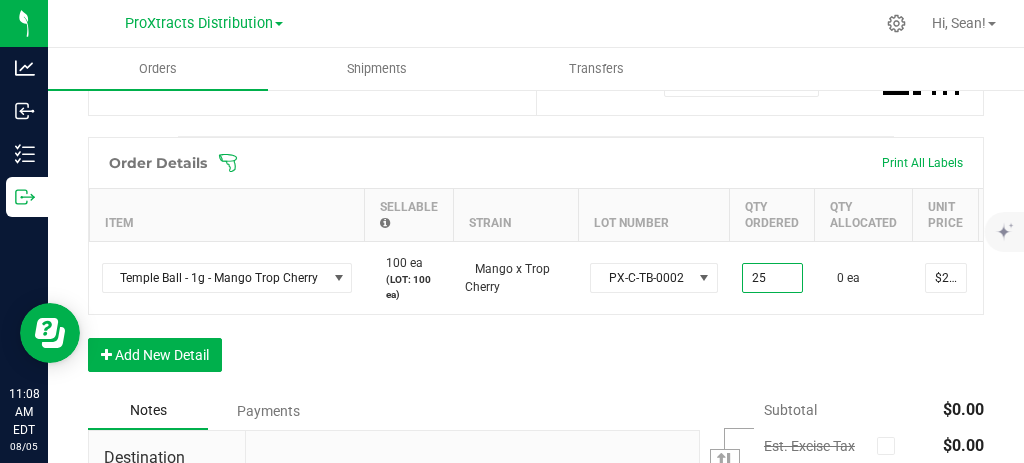 type on "25 ea" 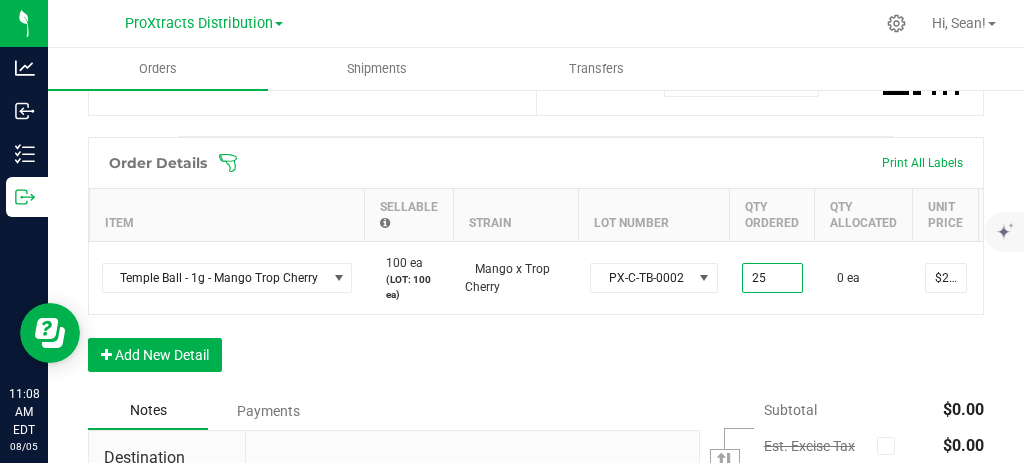 type on "$687.50" 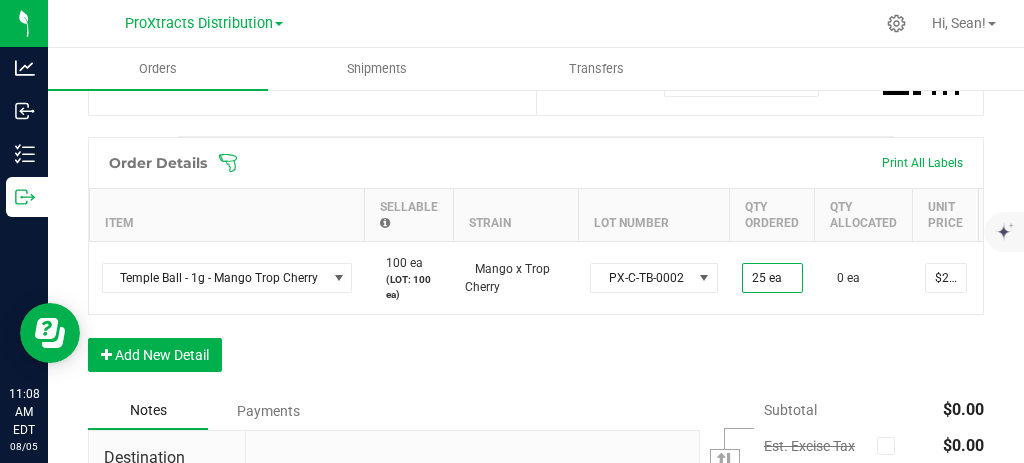 click on "Order Details Print All Labels Item Sellable Strain Lot Number Qty Ordered Qty Allocated Unit Price Line Discount Total Actions Temple Ball - 1g - Mango Trop Cherry 100 ea (LOT: 100 ea) Mango x Trop Cherry PX-C-TB-0002 25 ea 0 ea $27.50000 $0.00 $687.50 Add New Detail" at bounding box center [536, 264] 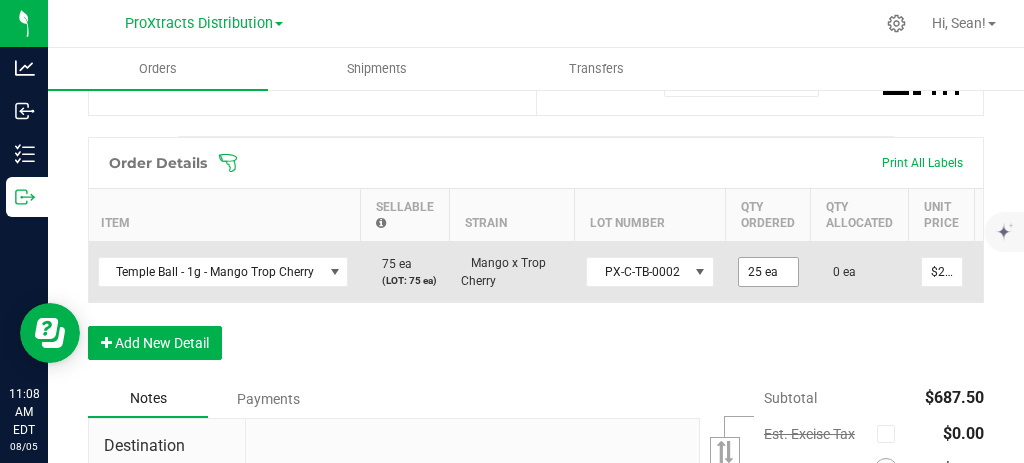 scroll, scrollTop: 0, scrollLeft: 268, axis: horizontal 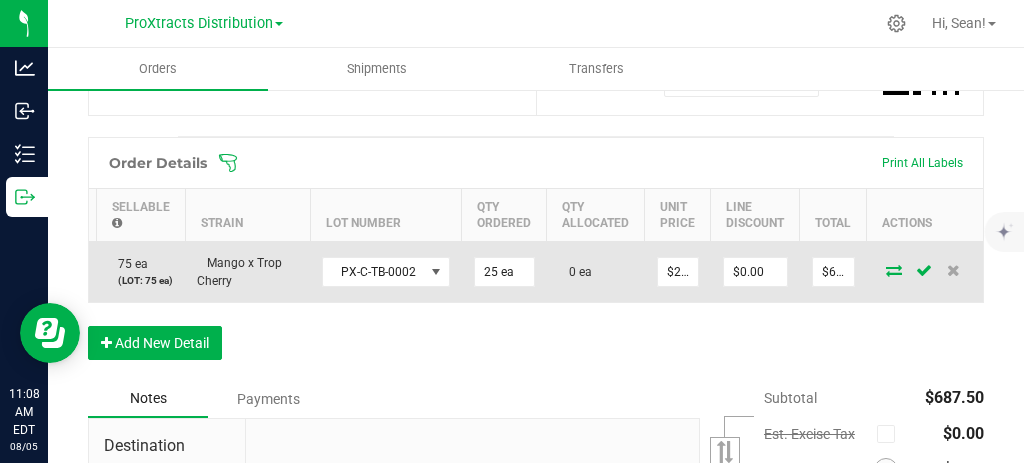 click at bounding box center [894, 270] 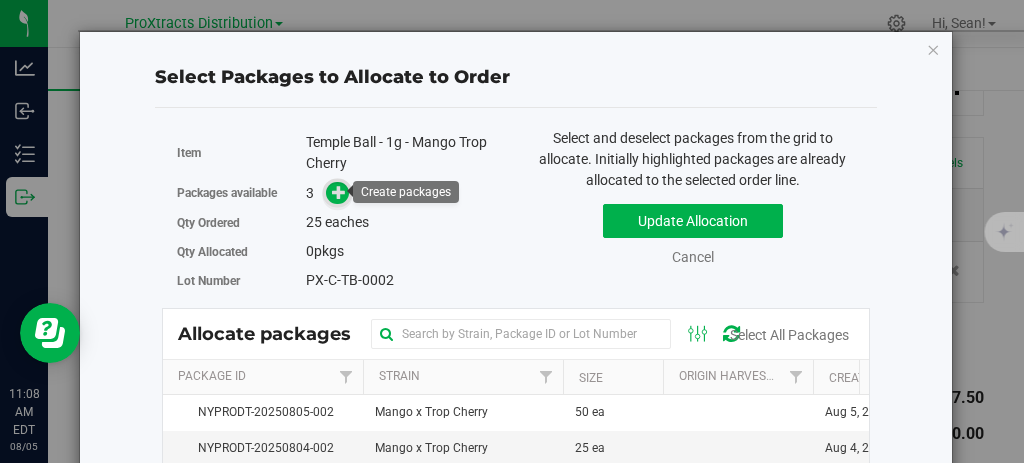 click at bounding box center [339, 192] 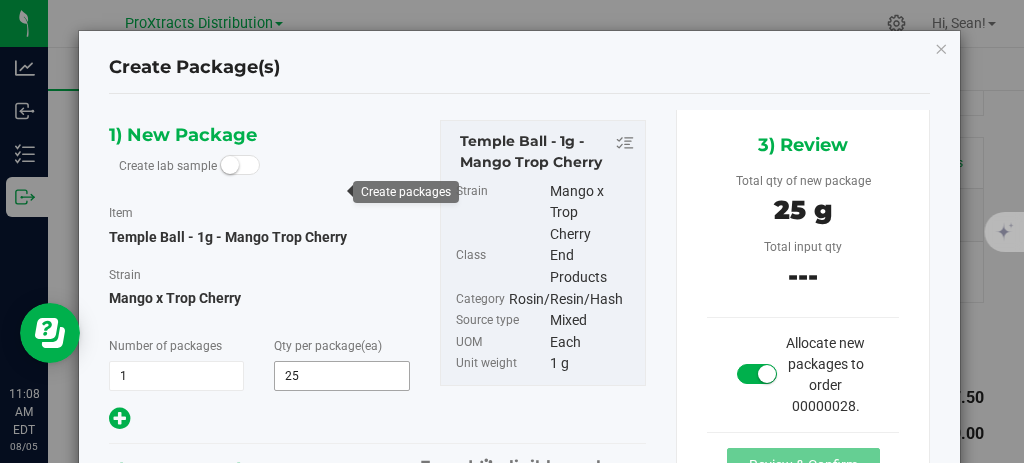 type on "25" 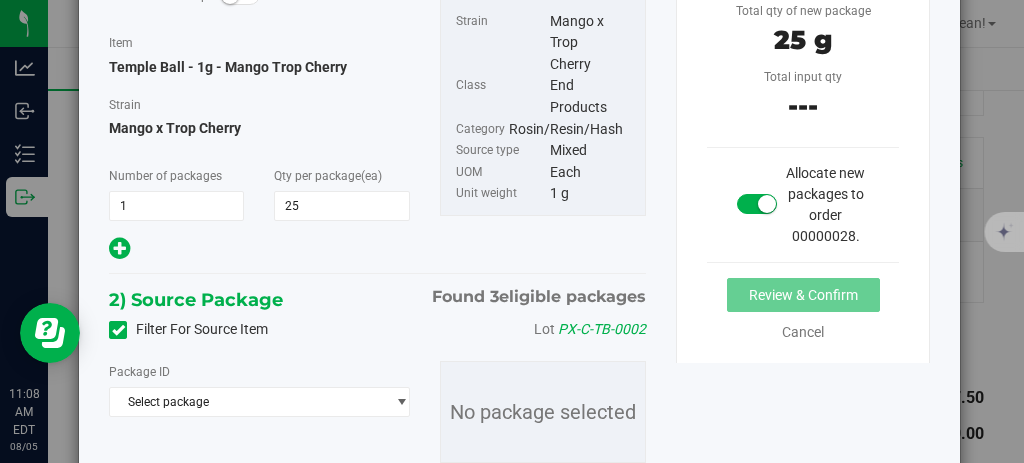 scroll, scrollTop: 254, scrollLeft: 0, axis: vertical 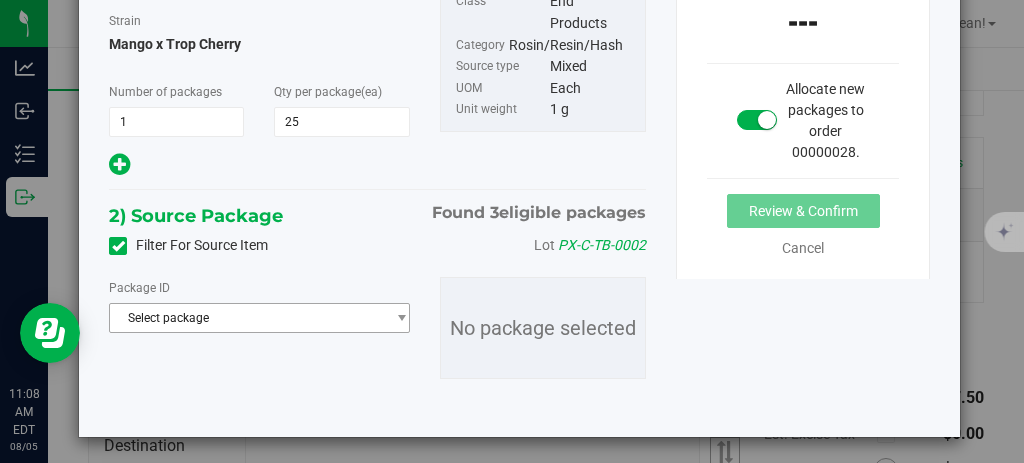 click on "Select package" at bounding box center (247, 318) 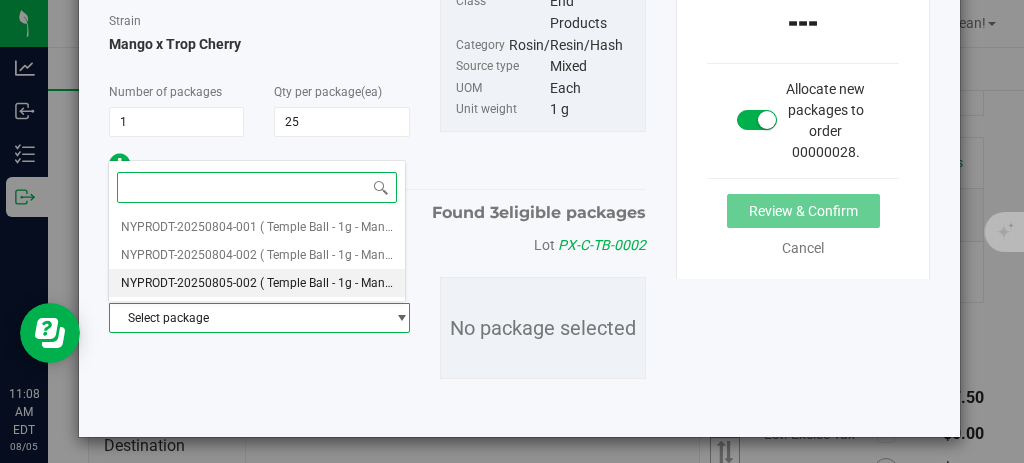 click on "(
Temple Ball - 1g - Mango Trop Cherry
)" at bounding box center (366, 283) 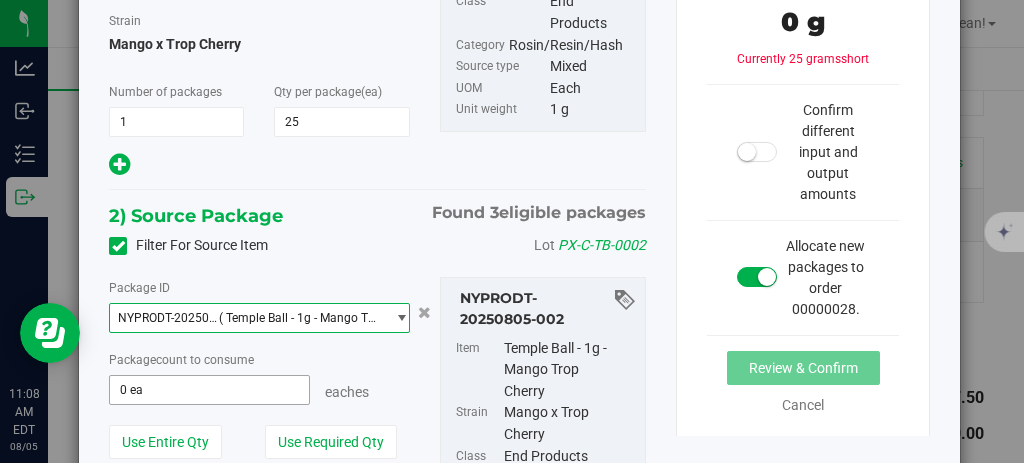 click on "0 ea" at bounding box center [209, 390] 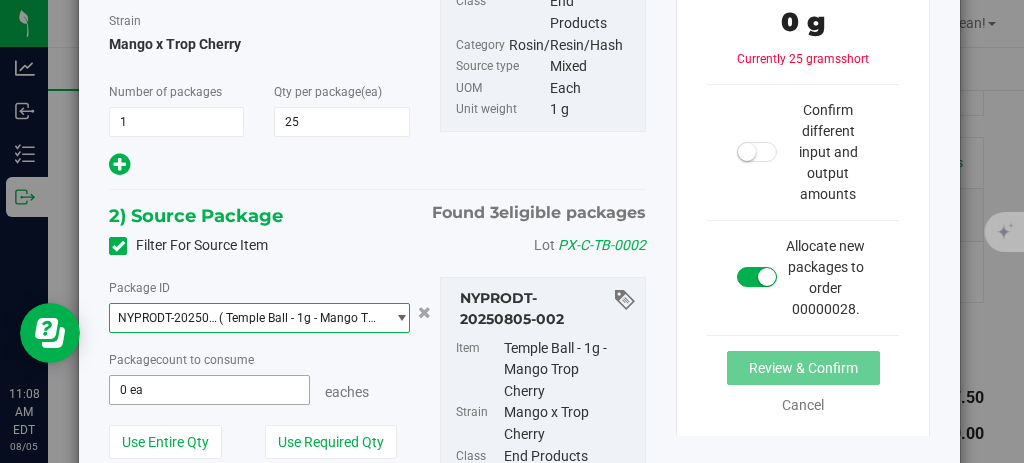 type 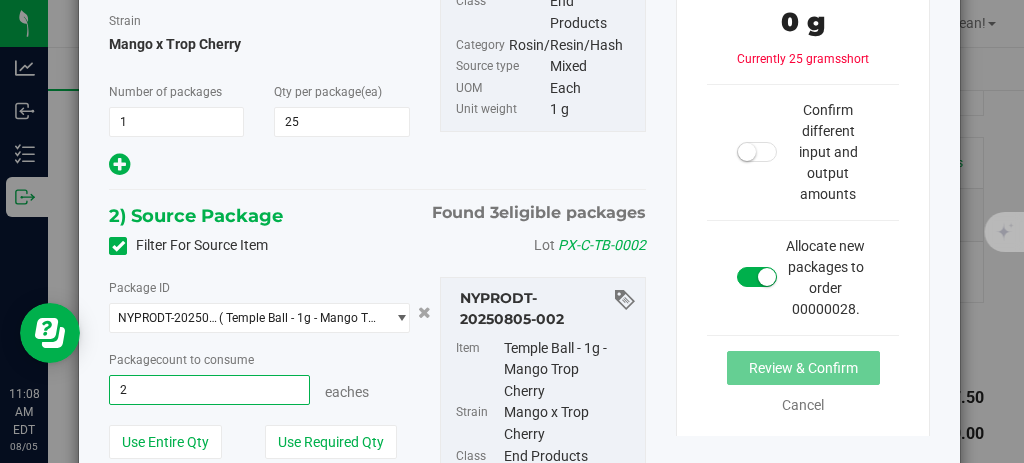 type on "25" 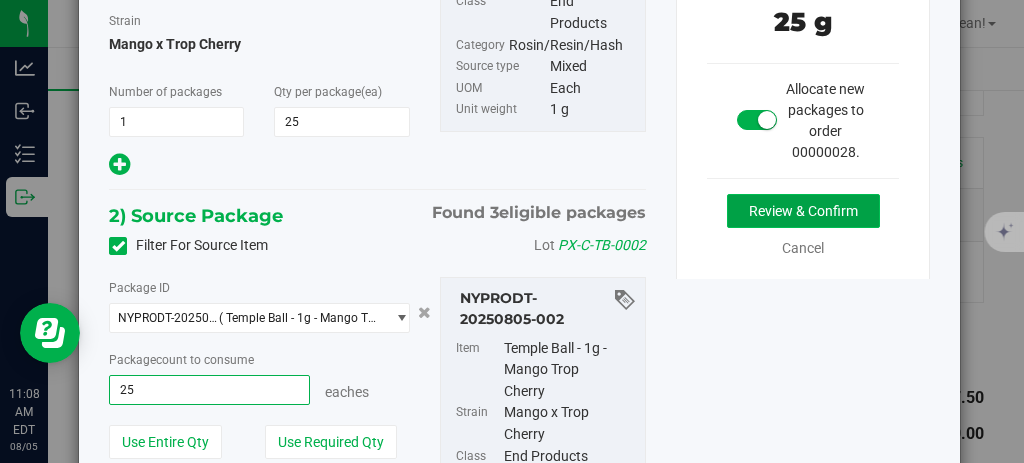 click on "Review & Confirm" at bounding box center [803, 211] 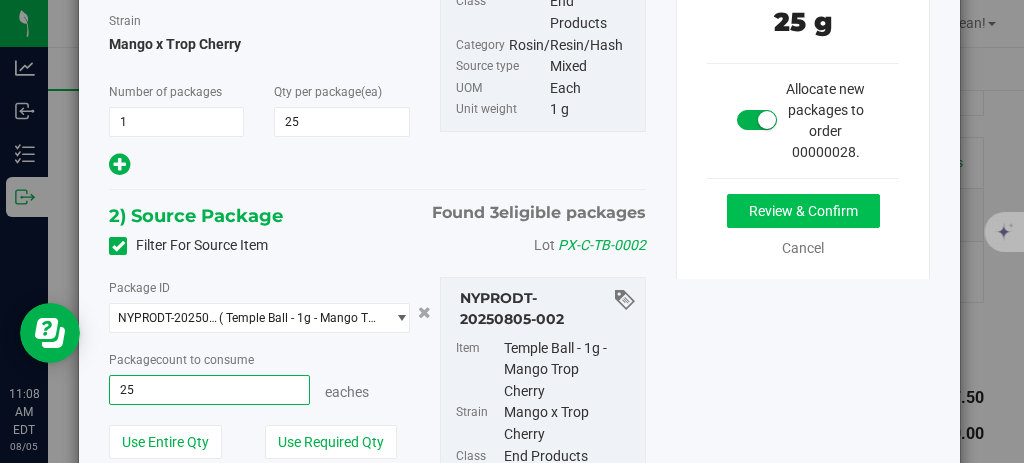 type on "25 ea" 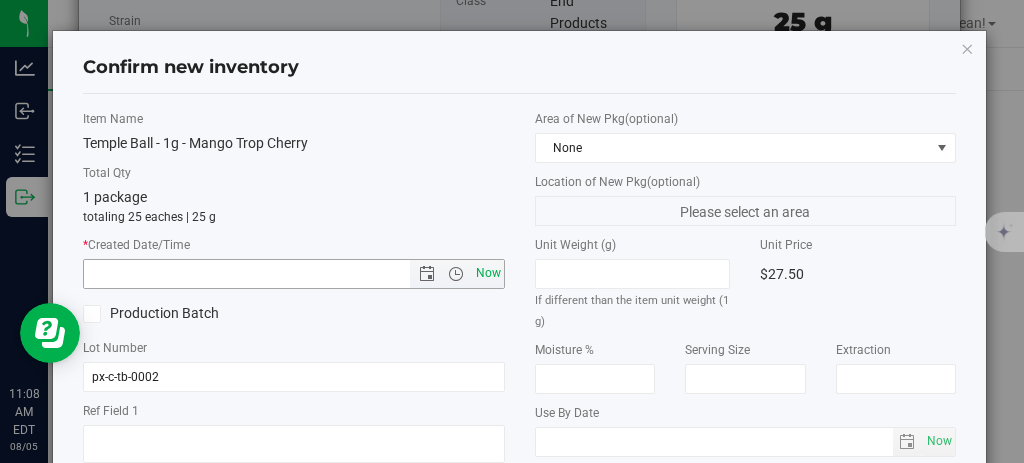 click on "Now" at bounding box center (488, 273) 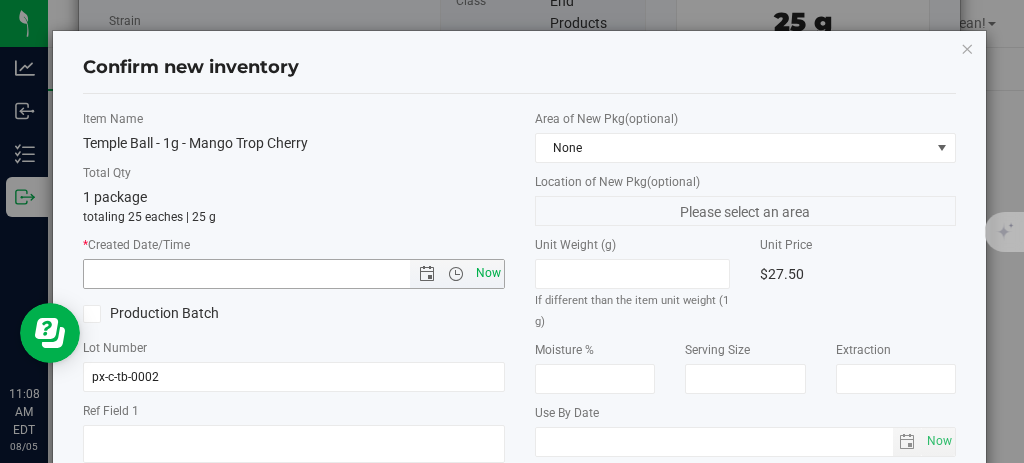 type on "[DATE] [TIME]" 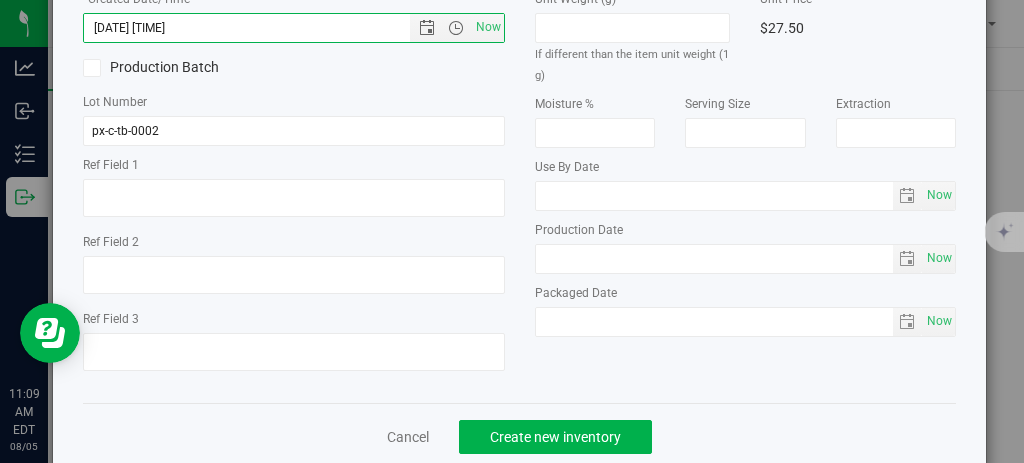 scroll, scrollTop: 256, scrollLeft: 0, axis: vertical 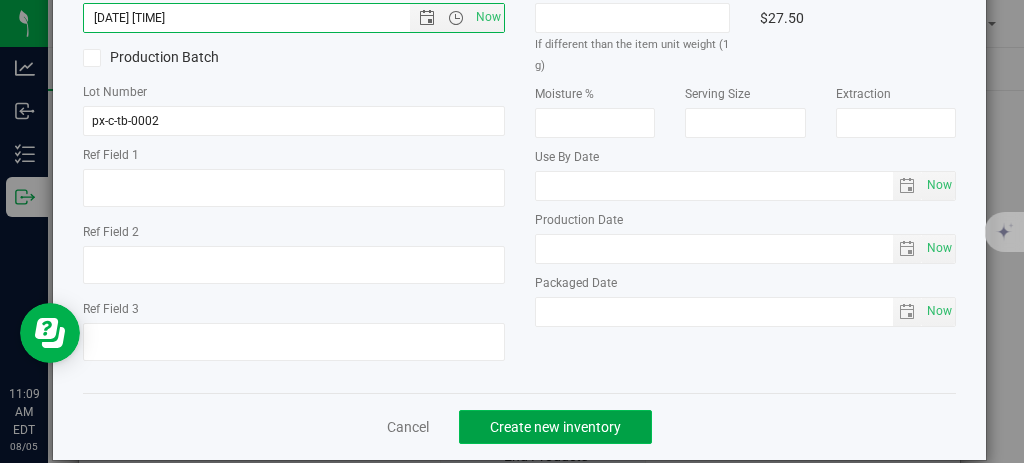 click on "Create new inventory" 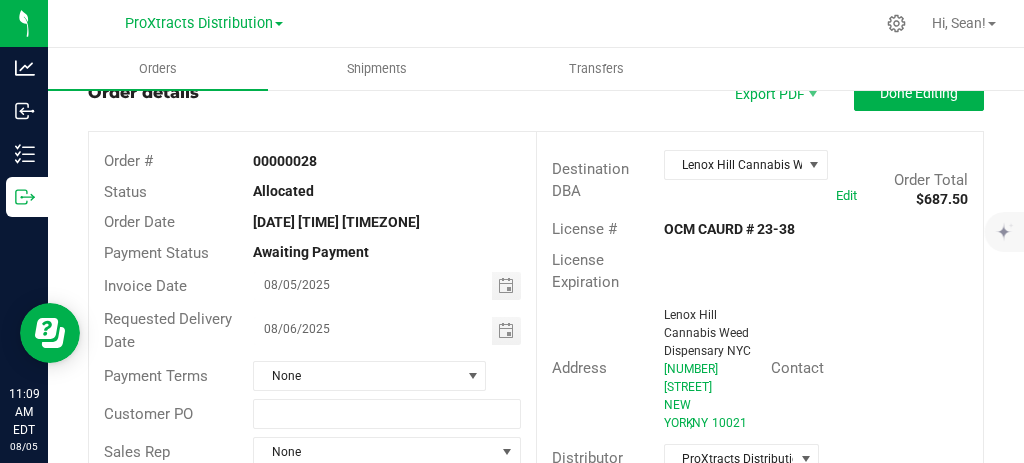 scroll, scrollTop: 0, scrollLeft: 0, axis: both 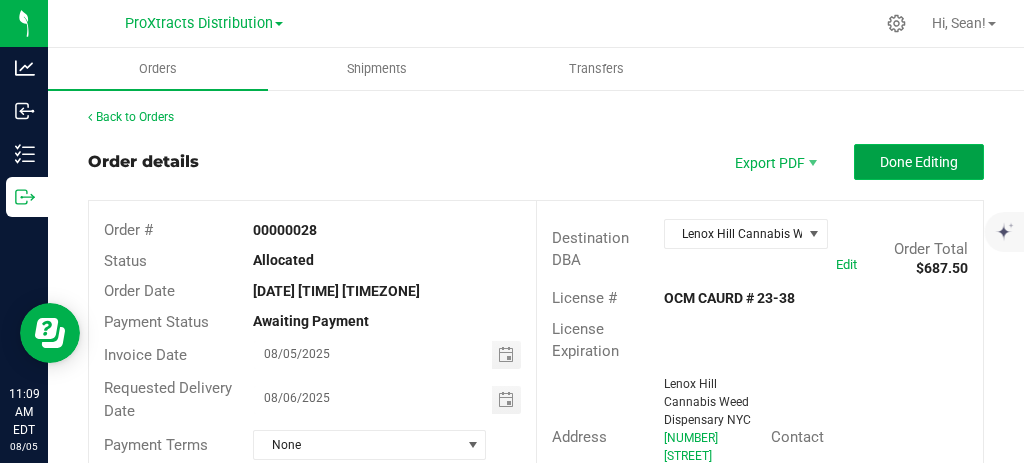 click on "Done Editing" at bounding box center (919, 162) 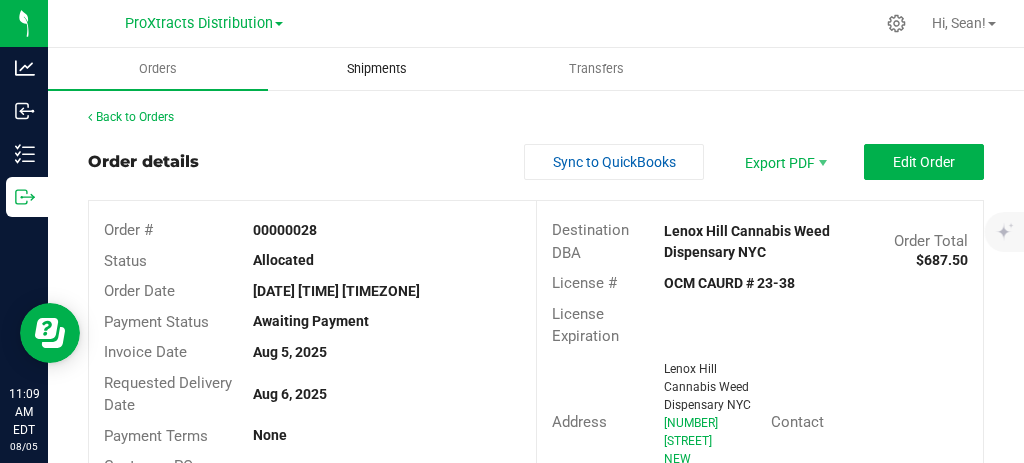 click on "Shipments" at bounding box center [377, 69] 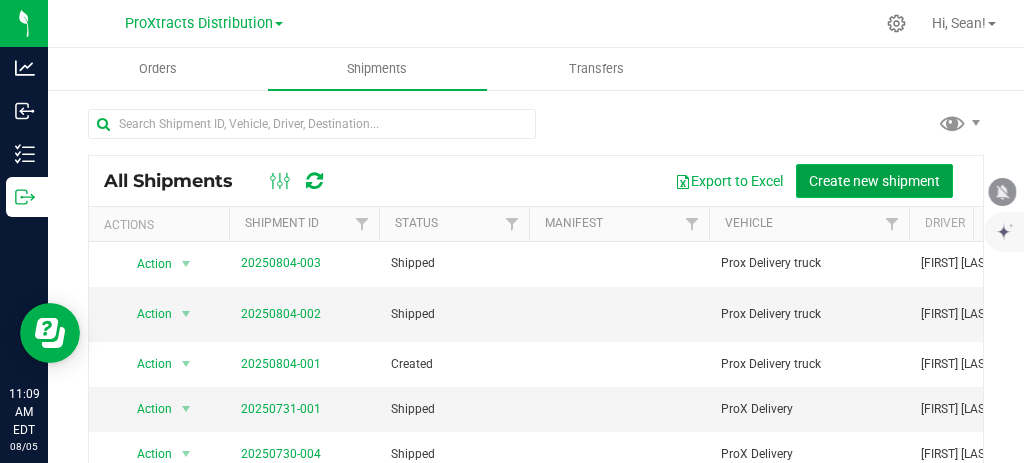click on "Create new shipment" at bounding box center [874, 181] 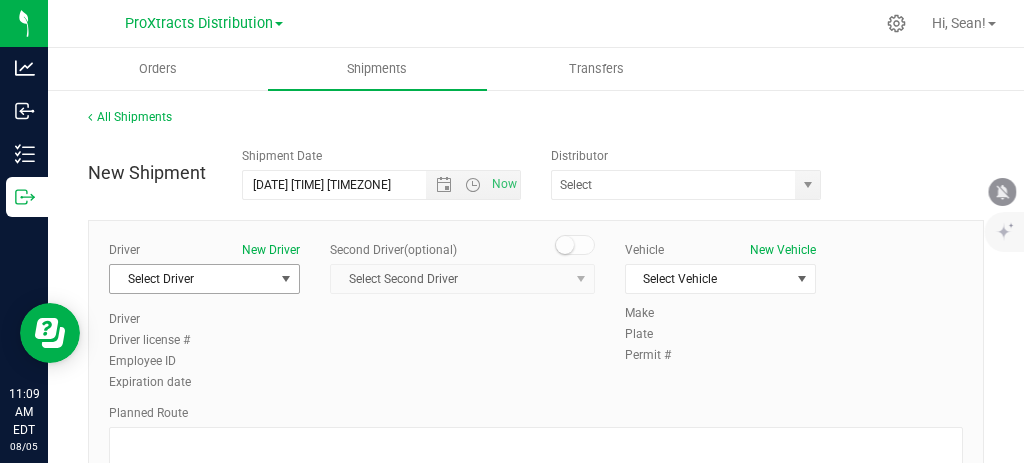 click on "Select Driver" at bounding box center (192, 279) 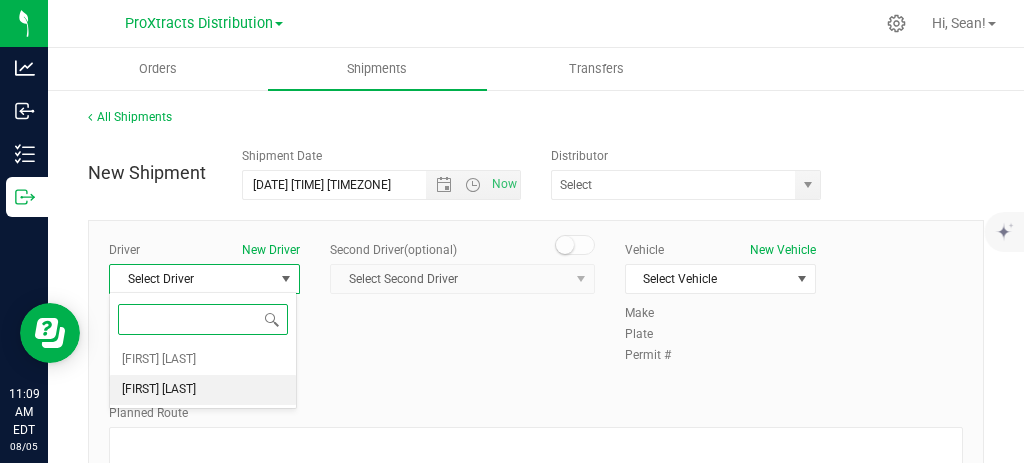 click on "[FIRST] [LAST]" at bounding box center [159, 390] 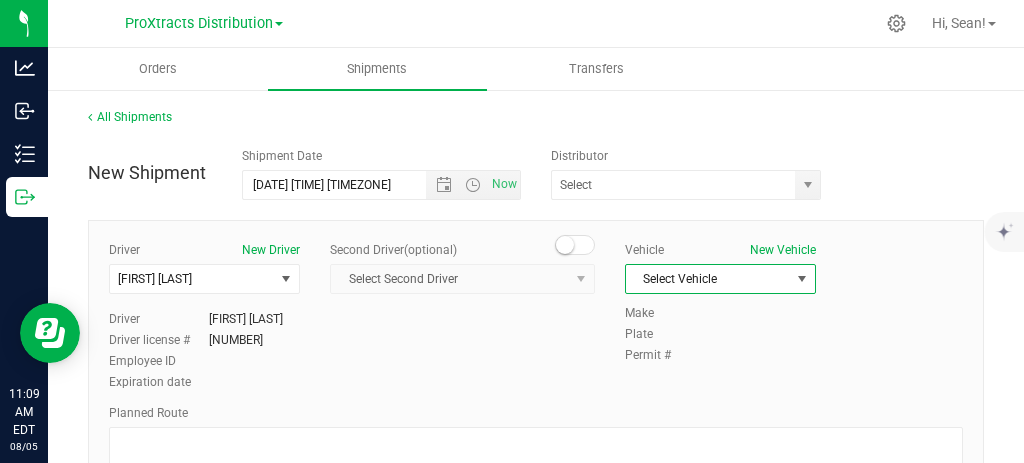 click on "Select Vehicle" at bounding box center (708, 279) 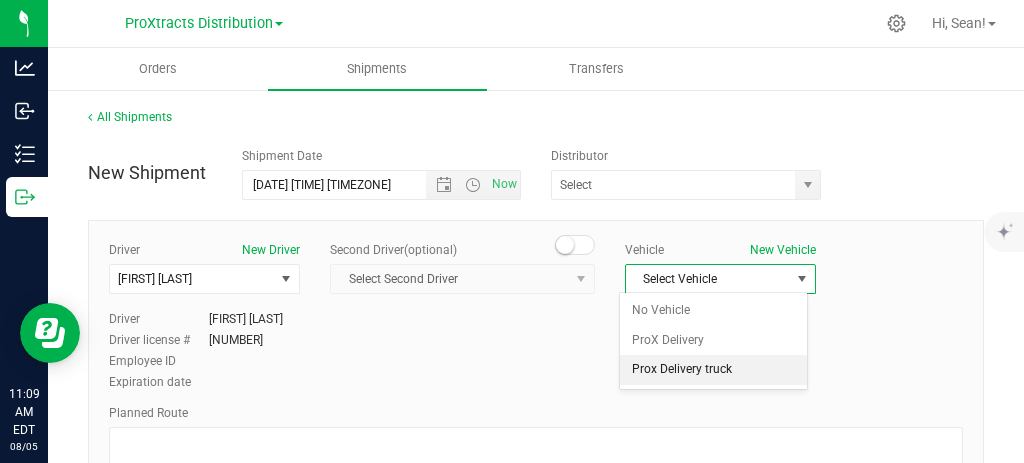 click on "Prox Delivery truck" at bounding box center [713, 370] 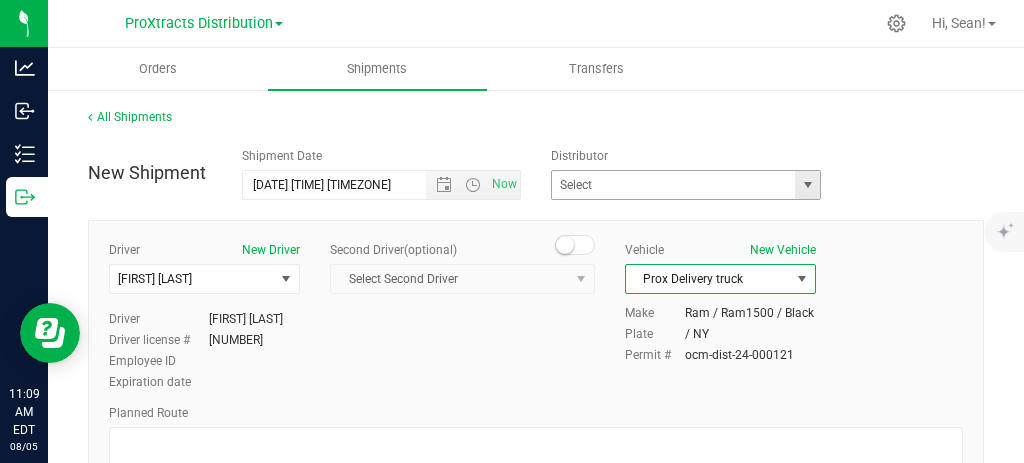 click at bounding box center (808, 185) 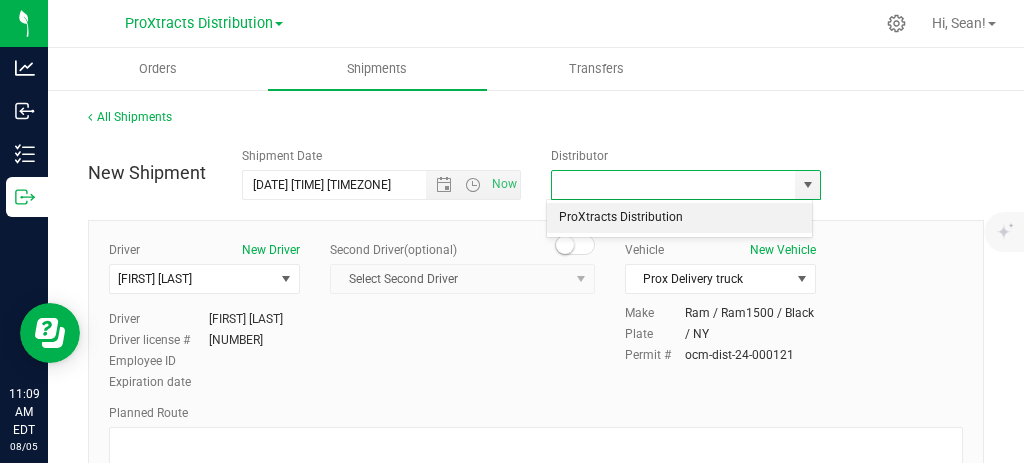 click on "ProXtracts Distribution" at bounding box center [679, 218] 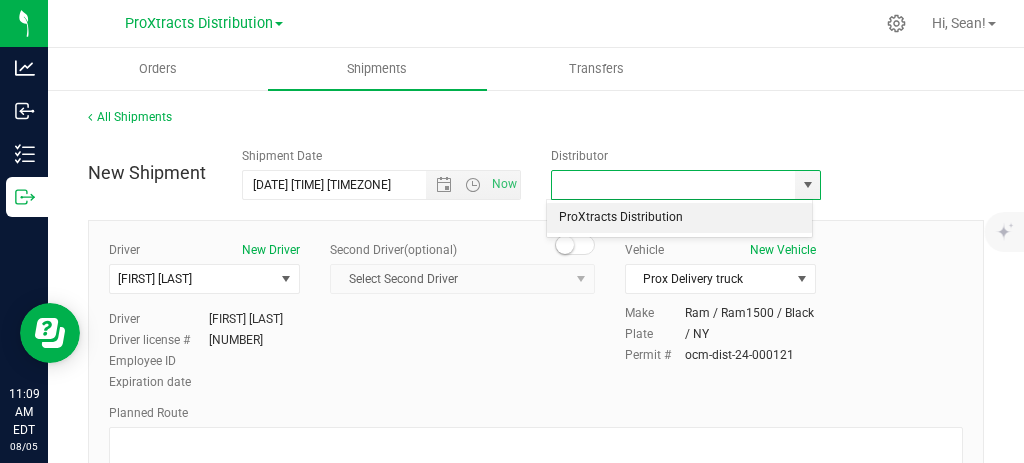 type on "ProXtracts Distribution" 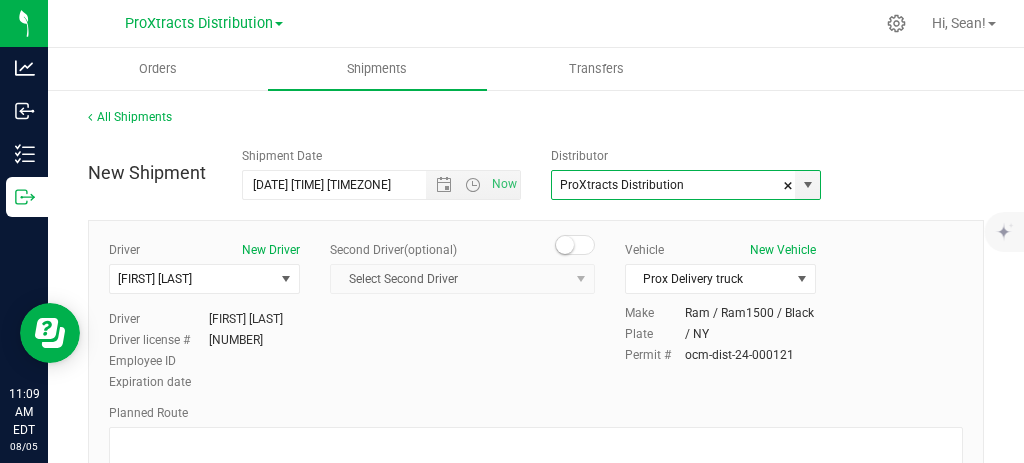 scroll, scrollTop: 123, scrollLeft: 0, axis: vertical 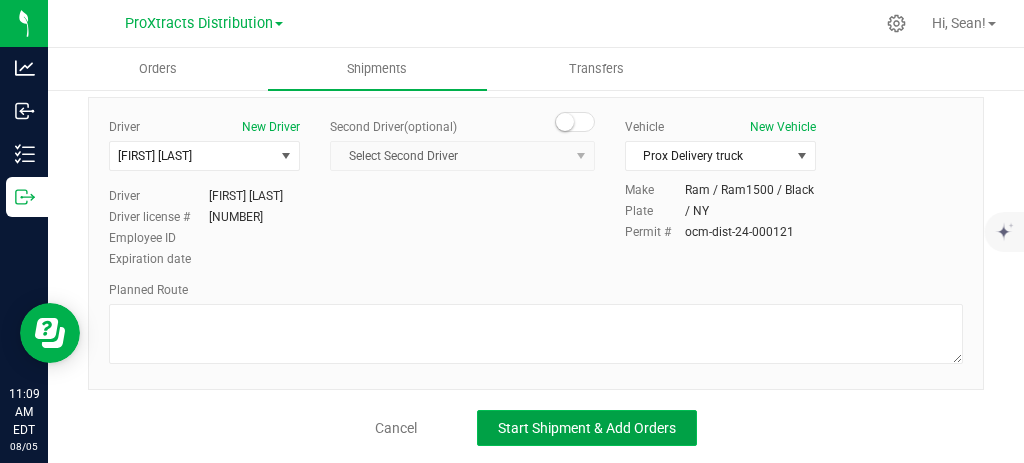 click on "Start Shipment & Add Orders" 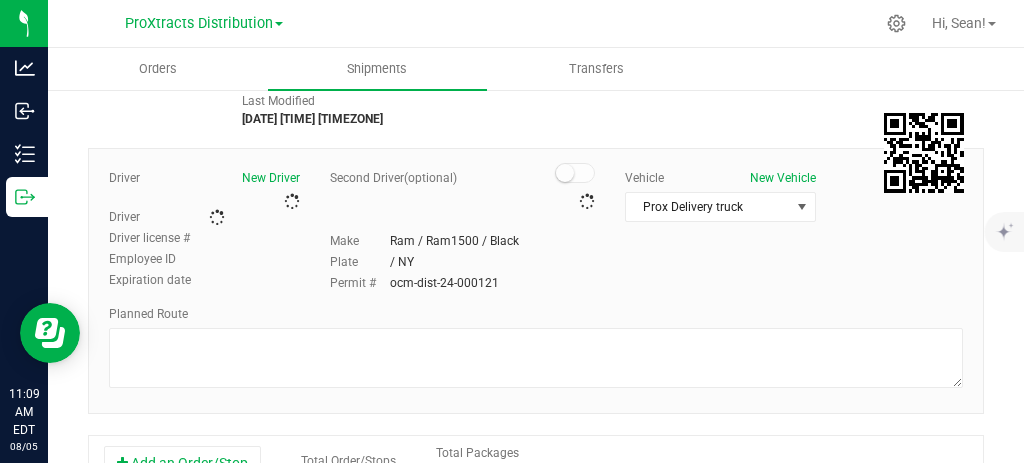 type on "ProXtracts Distribution" 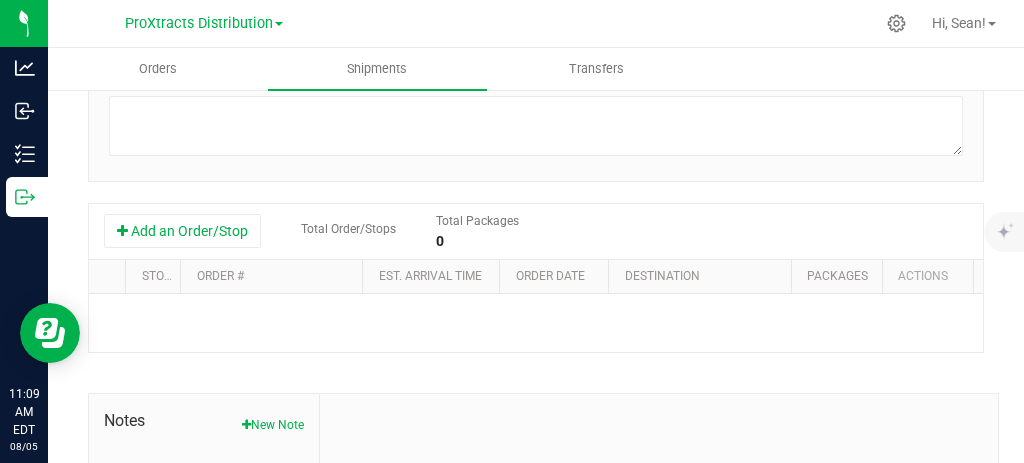 scroll, scrollTop: 386, scrollLeft: 0, axis: vertical 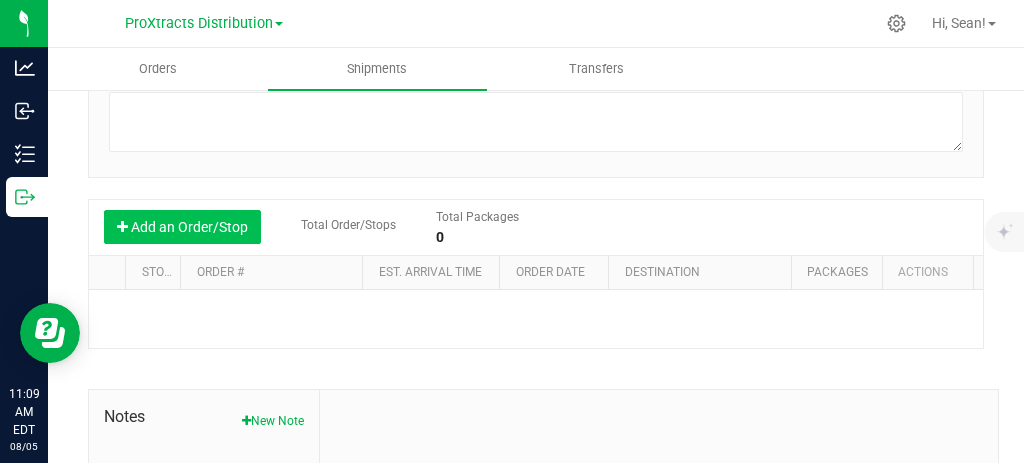 click on "Add an Order/Stop" at bounding box center [182, 227] 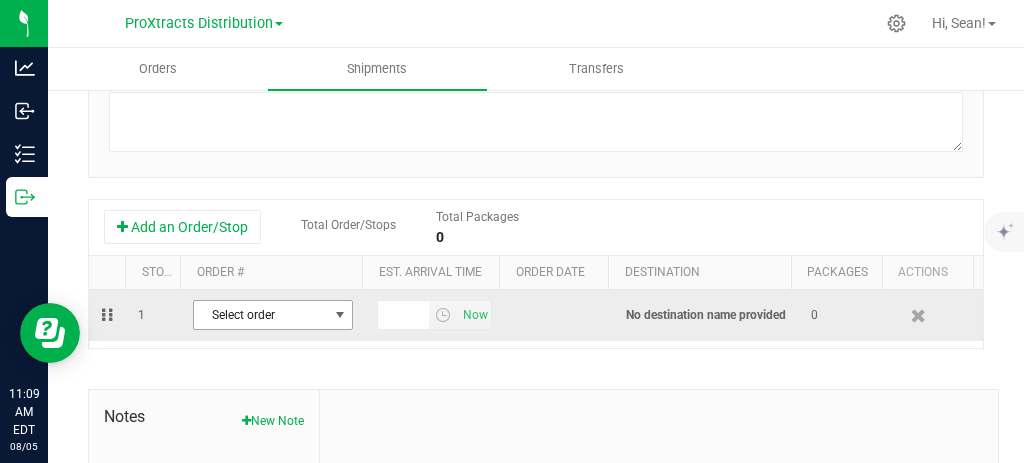 click at bounding box center [340, 315] 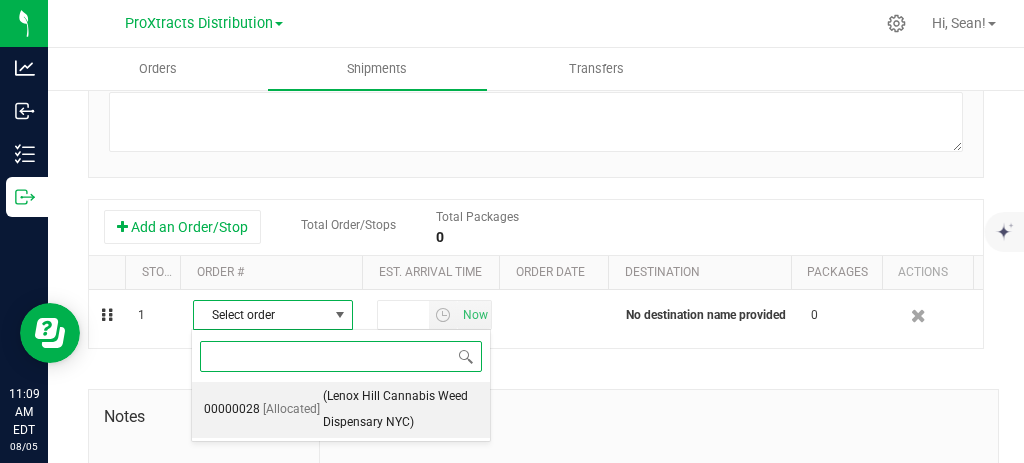 click on "(Lenox Hill Cannabis Weed Dispensary NYC)" at bounding box center (400, 409) 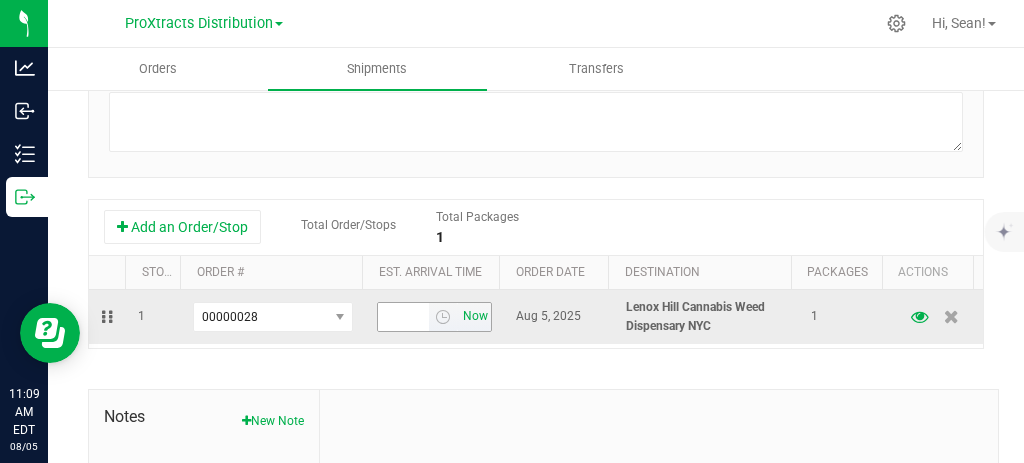 click on "Now" at bounding box center [475, 316] 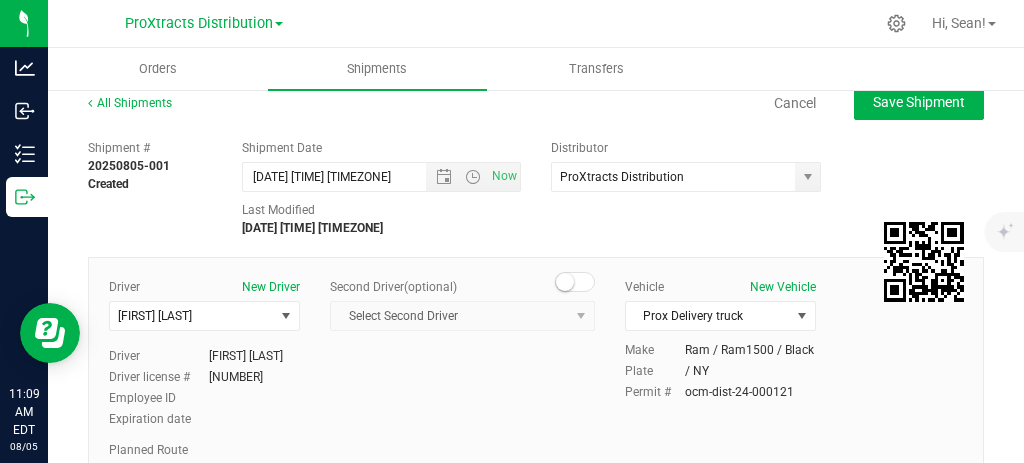 scroll, scrollTop: 0, scrollLeft: 0, axis: both 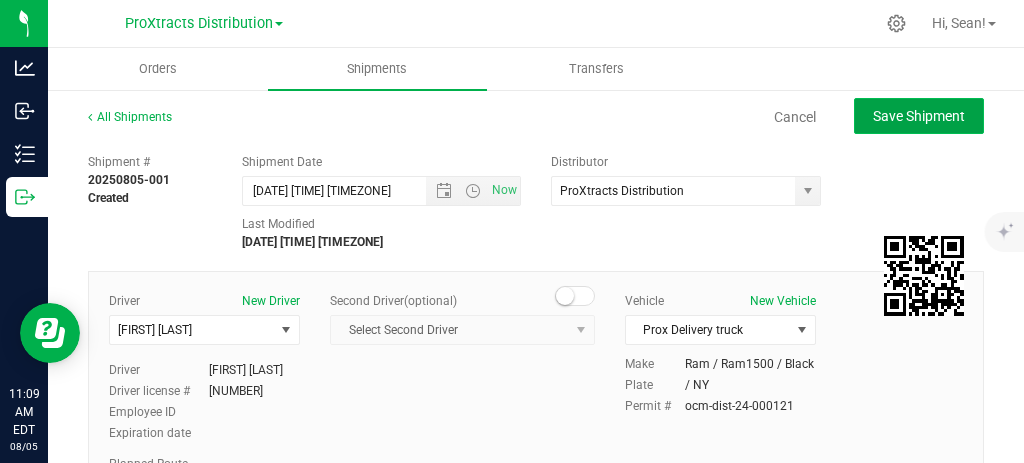 click on "Save Shipment" 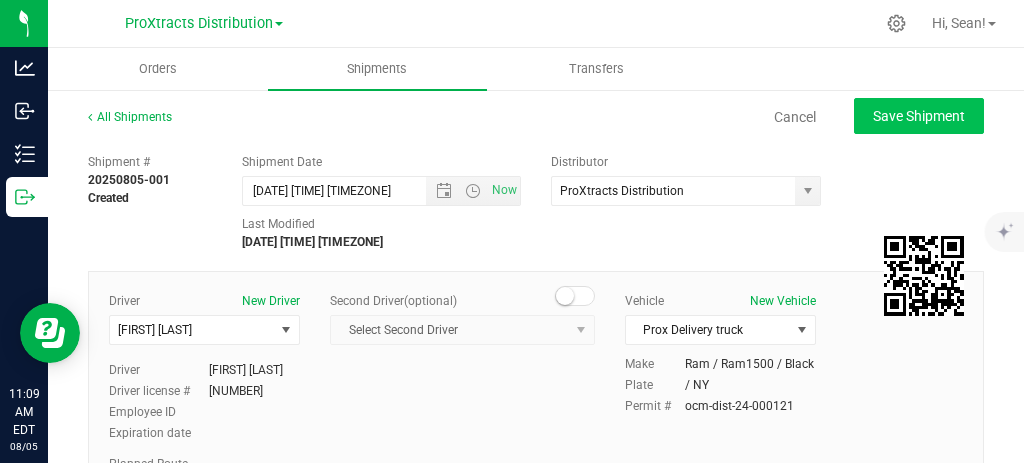 type on "8/5/2025 3:09 PM" 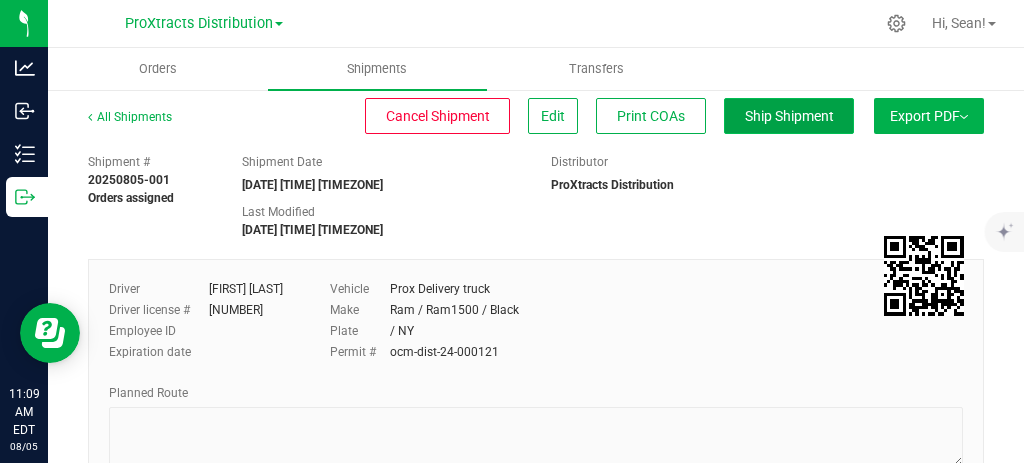 click on "Ship Shipment" at bounding box center [789, 116] 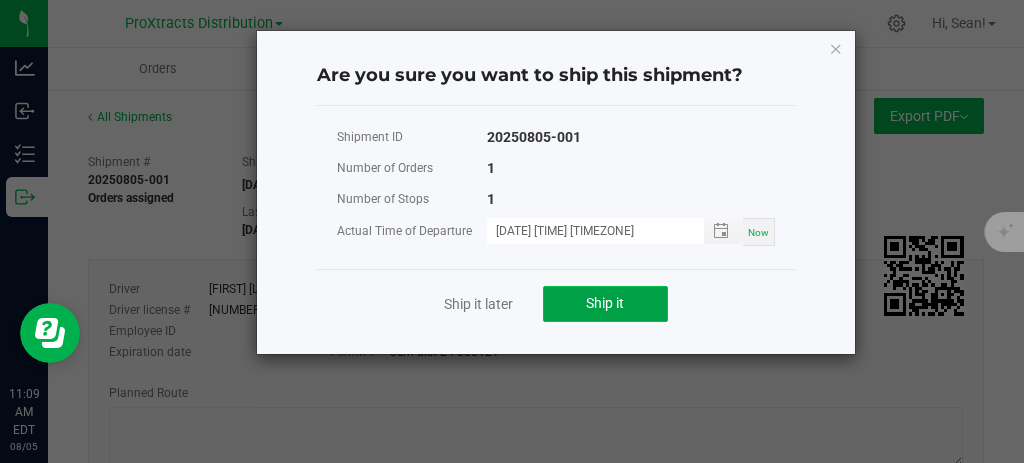 click on "Ship it" 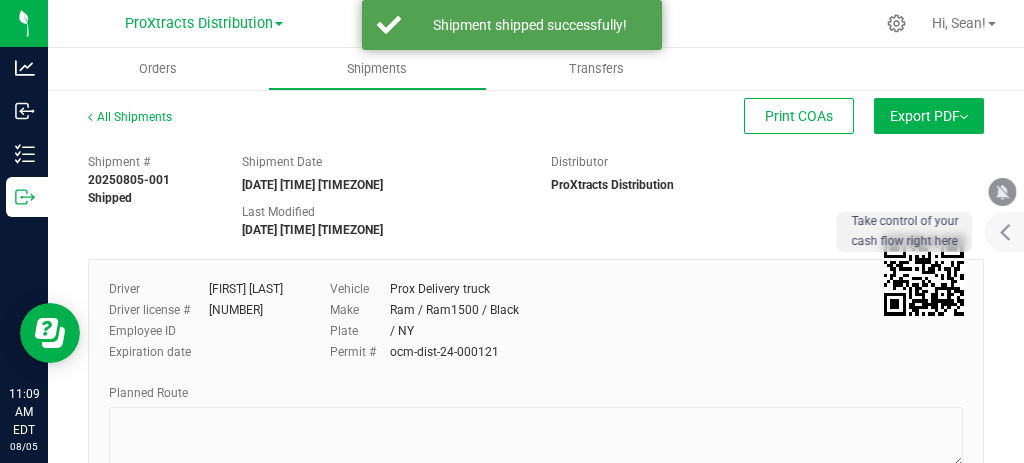click on "Export PDF" at bounding box center [929, 116] 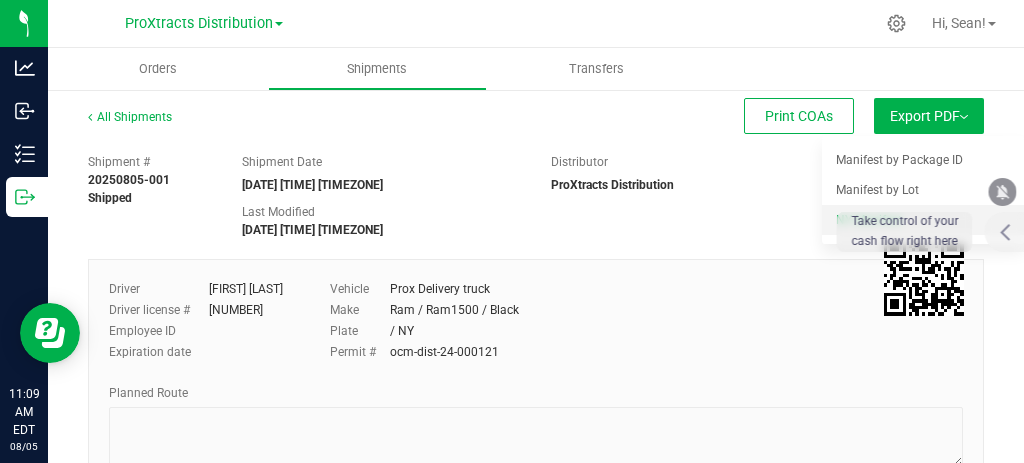click on "NY Manifest" at bounding box center (869, 220) 